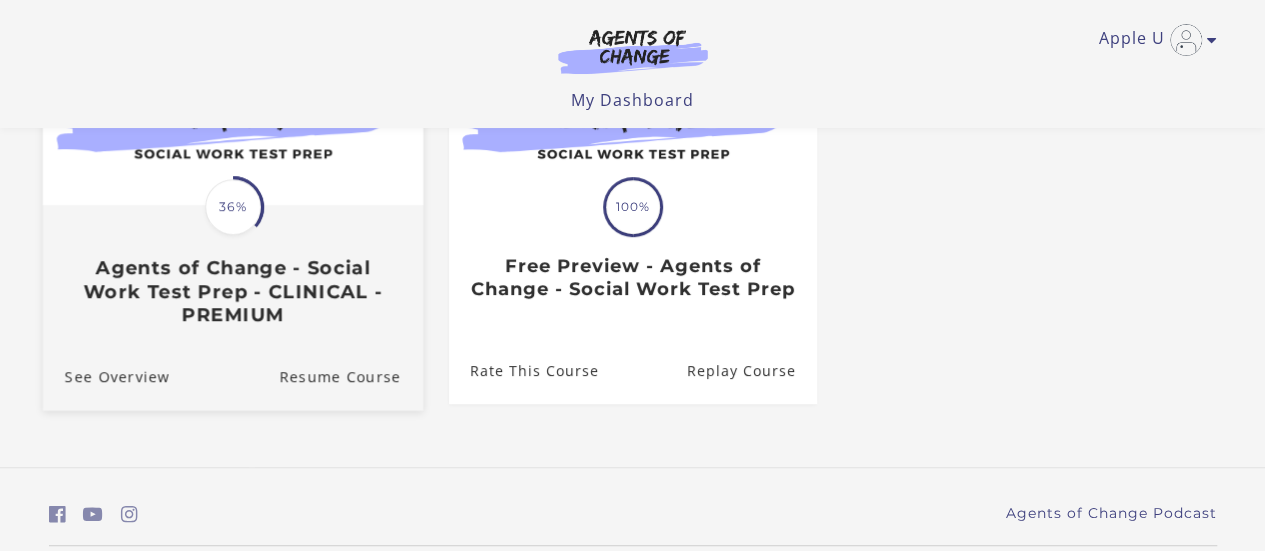 scroll, scrollTop: 300, scrollLeft: 0, axis: vertical 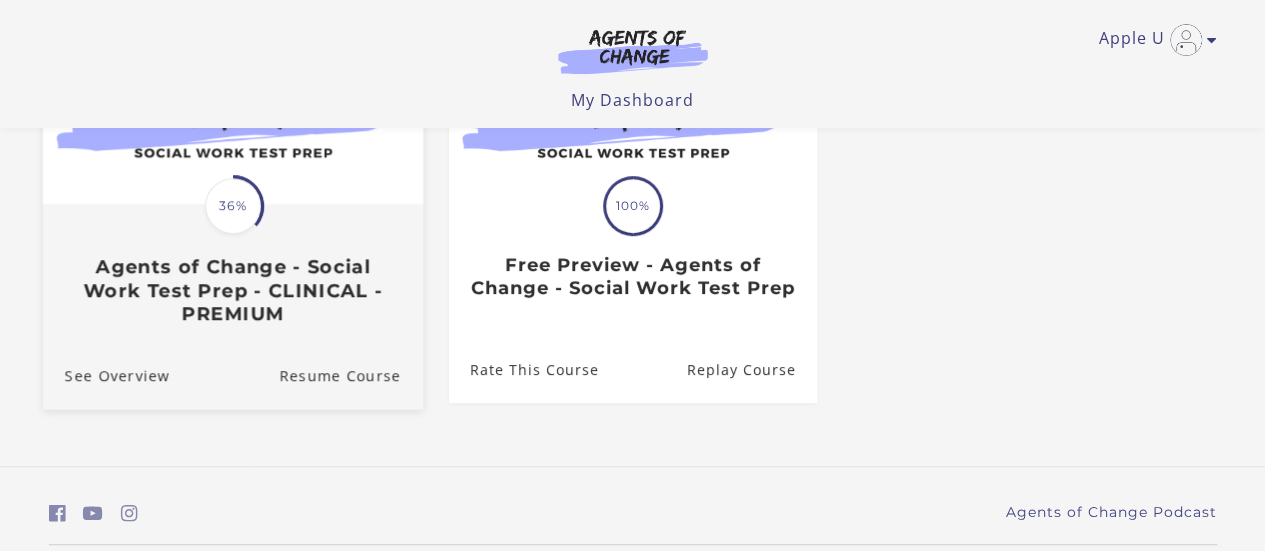 click on "Translation missing: en.liquid.partials.dashboard_course_card.progress_description: 36%
36%" at bounding box center [233, 206] 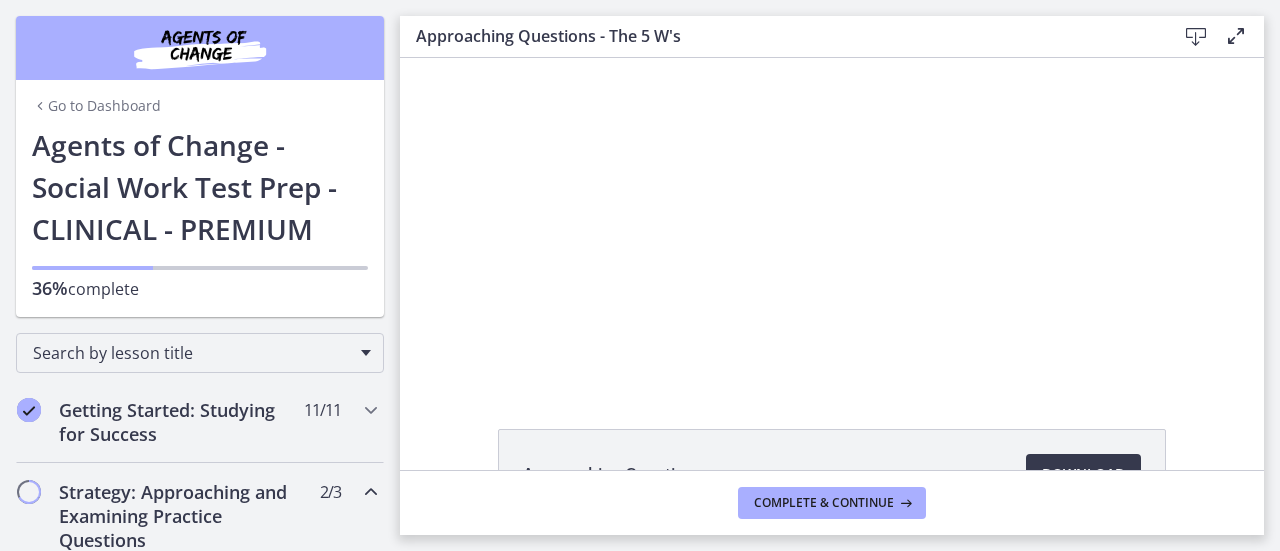 scroll, scrollTop: 0, scrollLeft: 0, axis: both 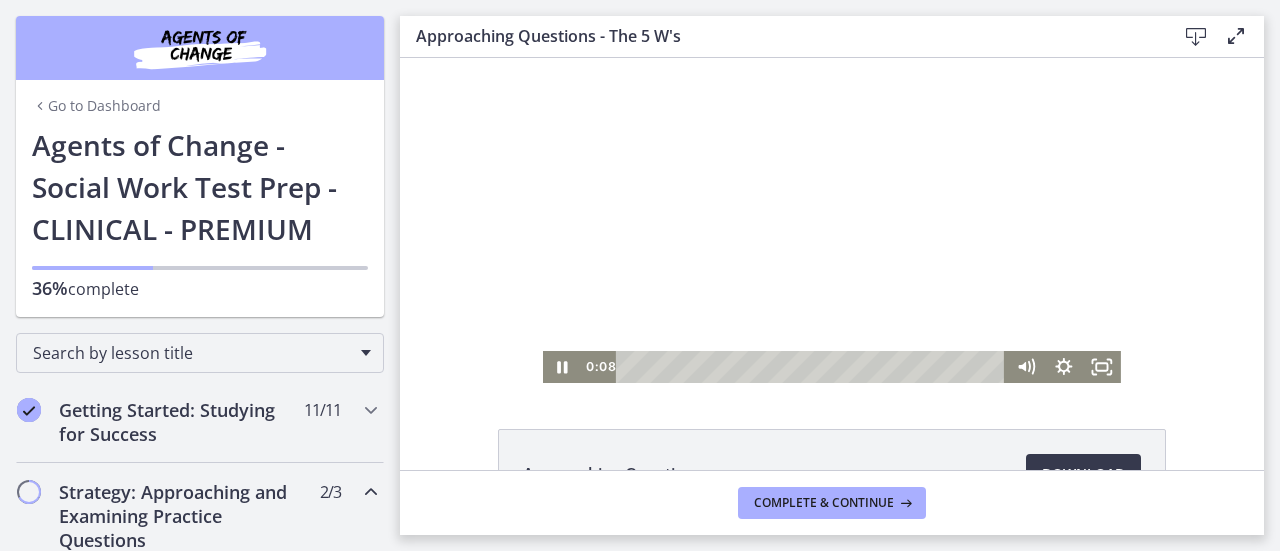 drag, startPoint x: 686, startPoint y: 113, endPoint x: 696, endPoint y: 133, distance: 22.36068 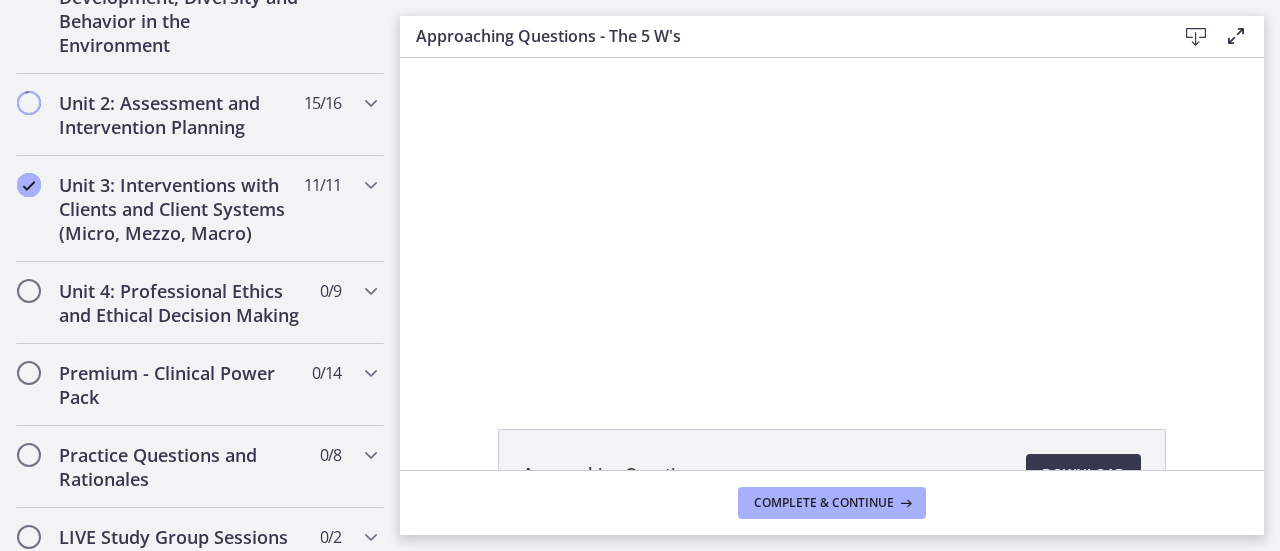 scroll, scrollTop: 800, scrollLeft: 0, axis: vertical 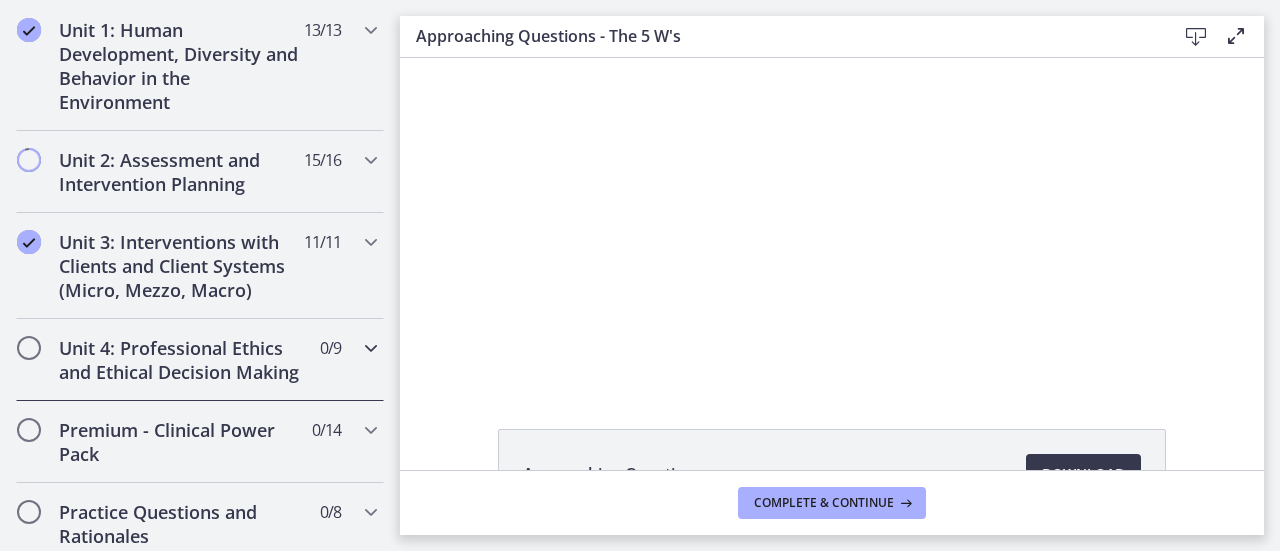 click on "Unit 4: Professional Ethics and Ethical Decision Making" at bounding box center [181, 360] 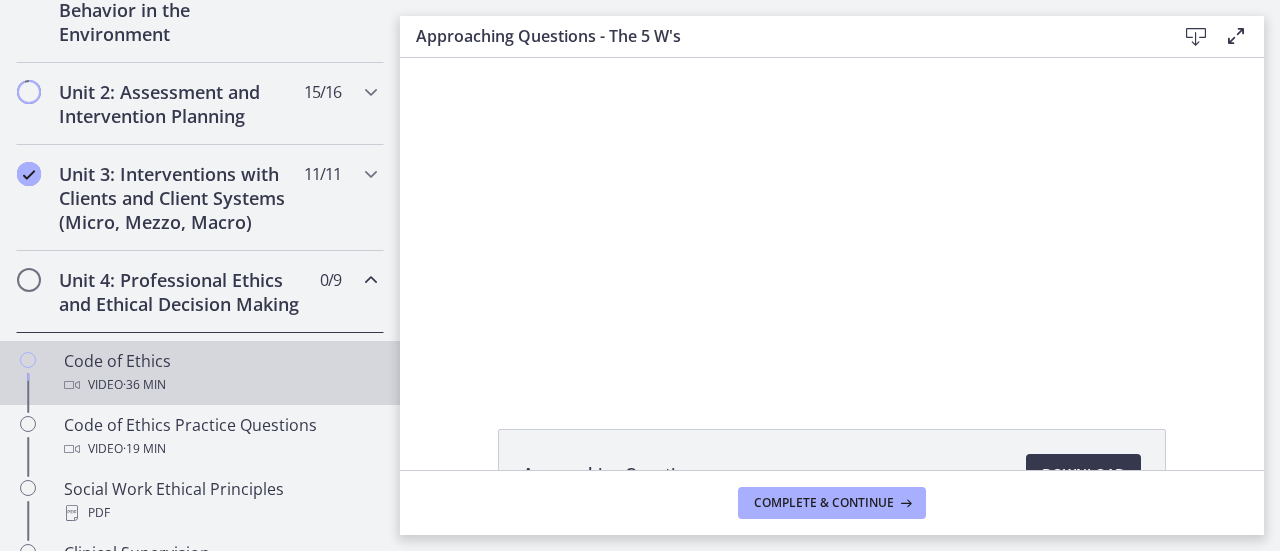 scroll, scrollTop: 768, scrollLeft: 0, axis: vertical 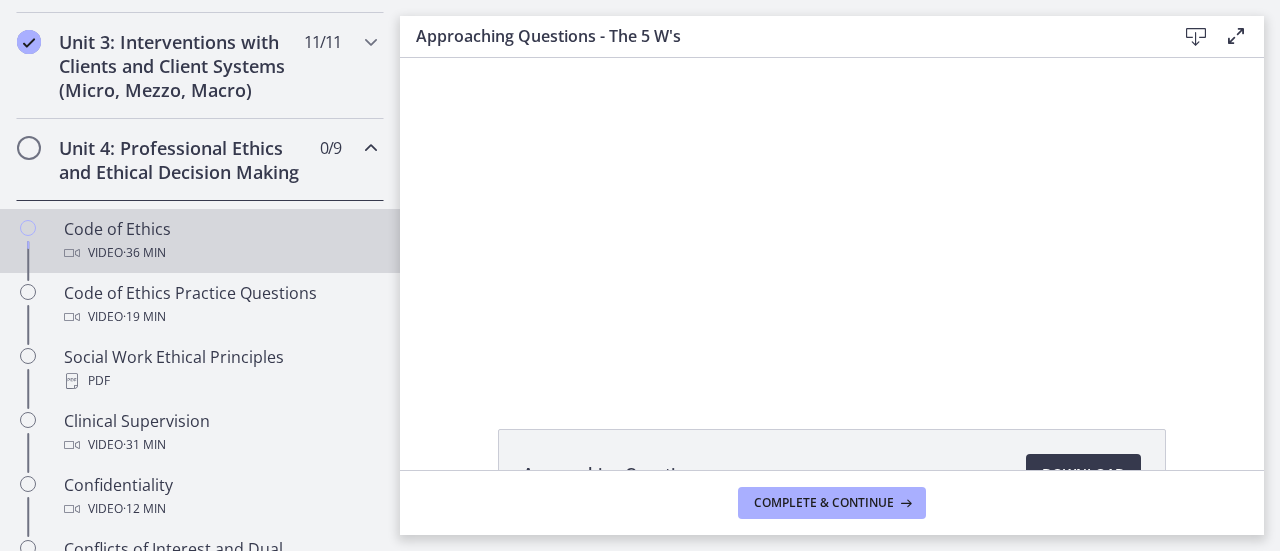 click on "Video
·  36 min" at bounding box center [220, 253] 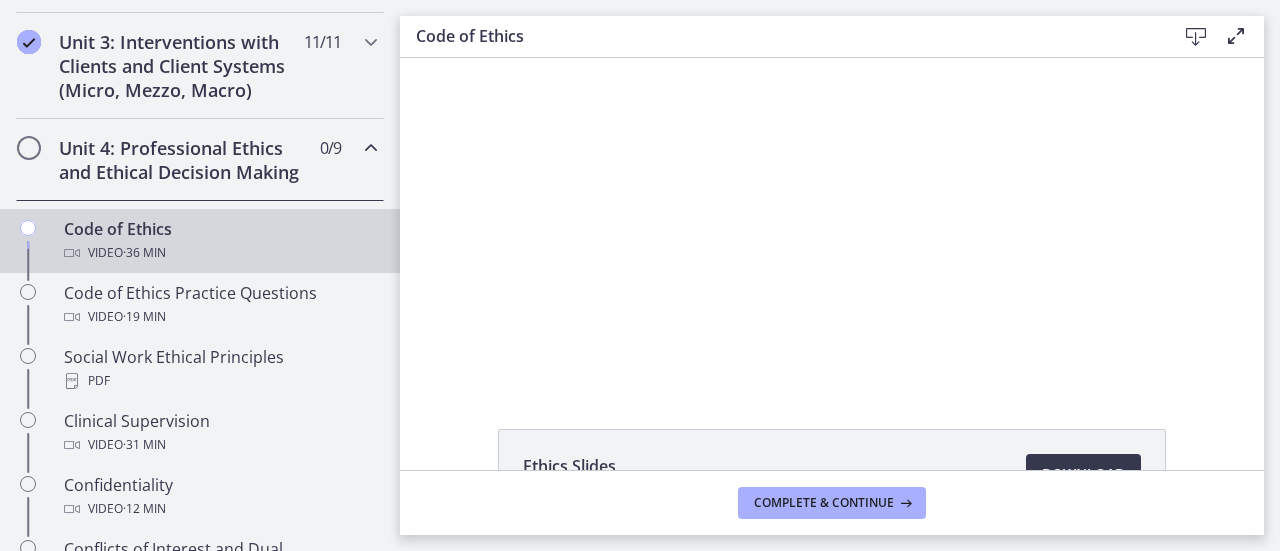 scroll, scrollTop: 0, scrollLeft: 0, axis: both 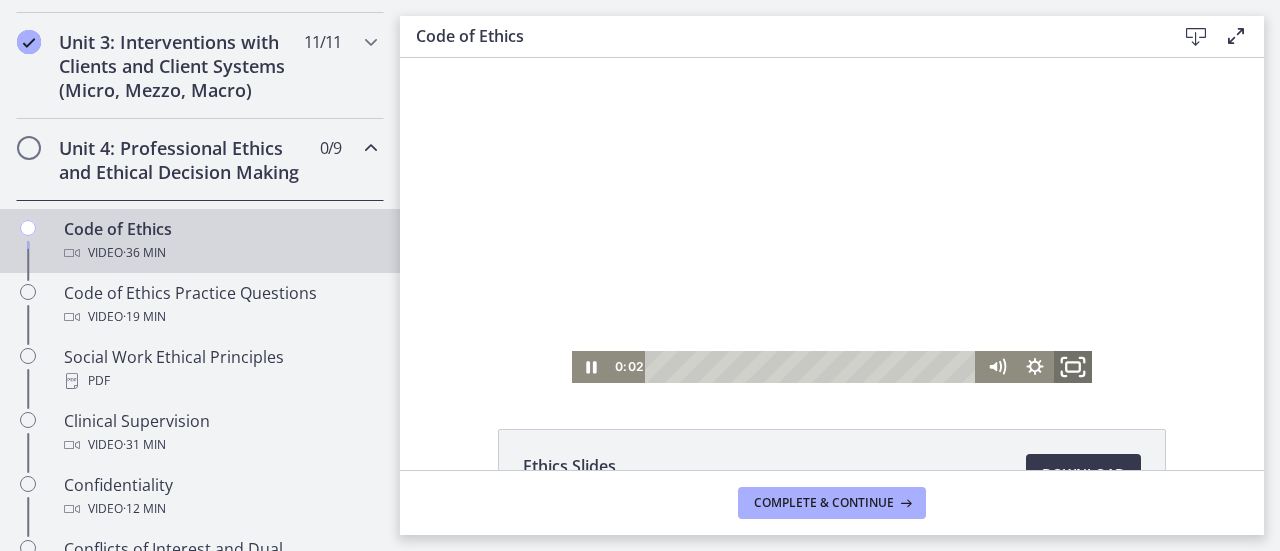 click 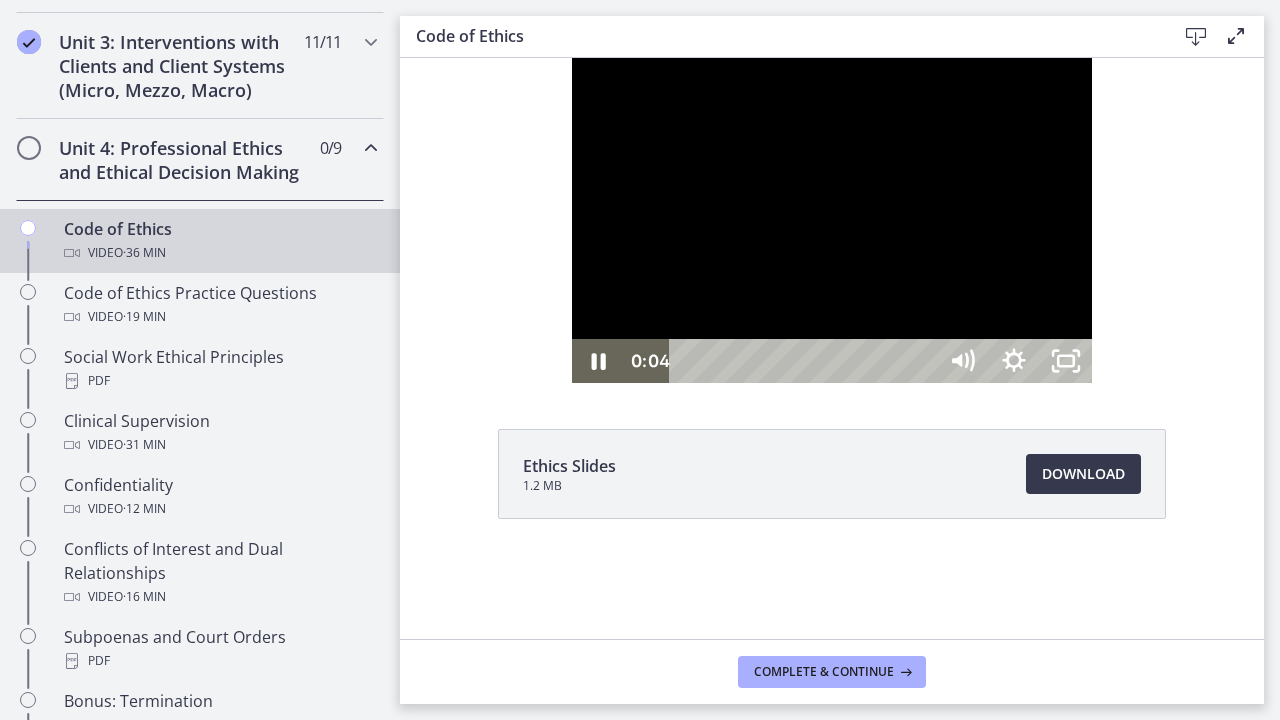 type 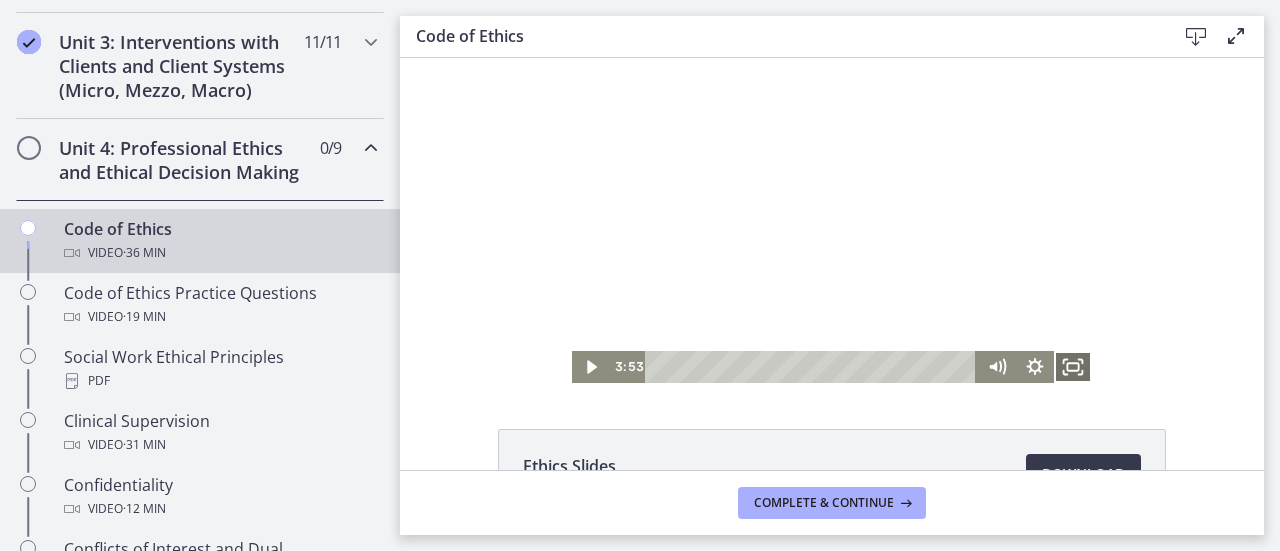 click 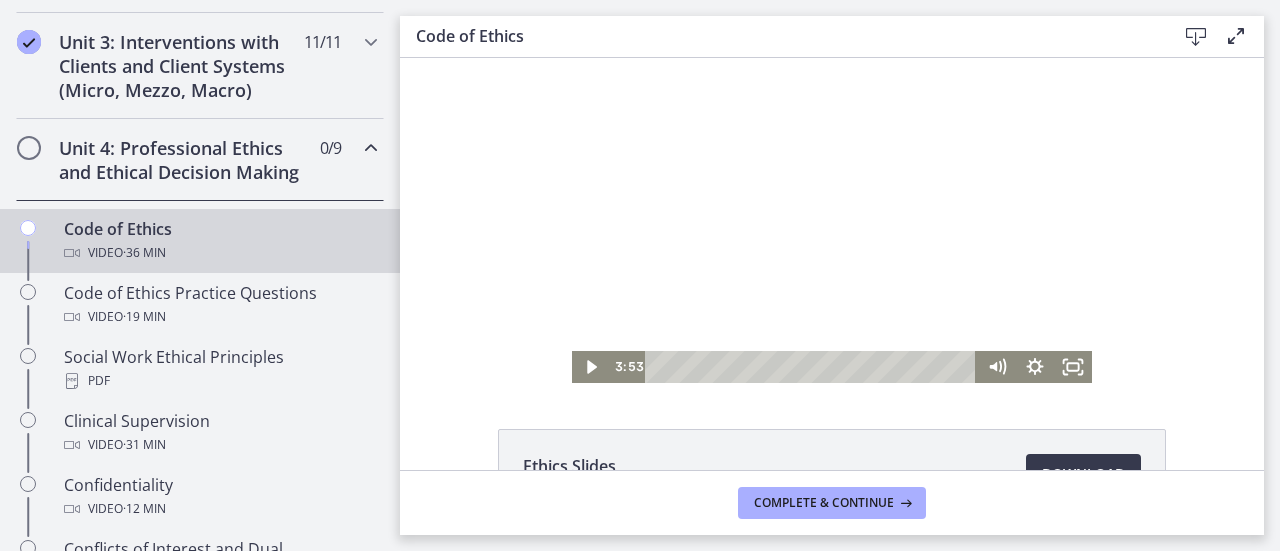 click at bounding box center (832, 220) 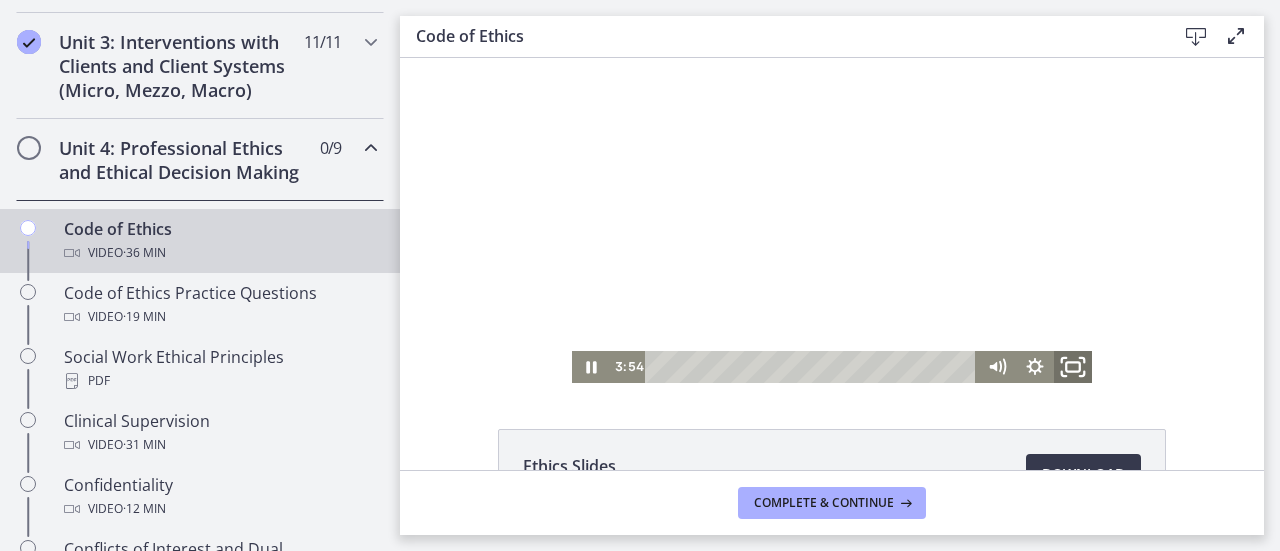 click 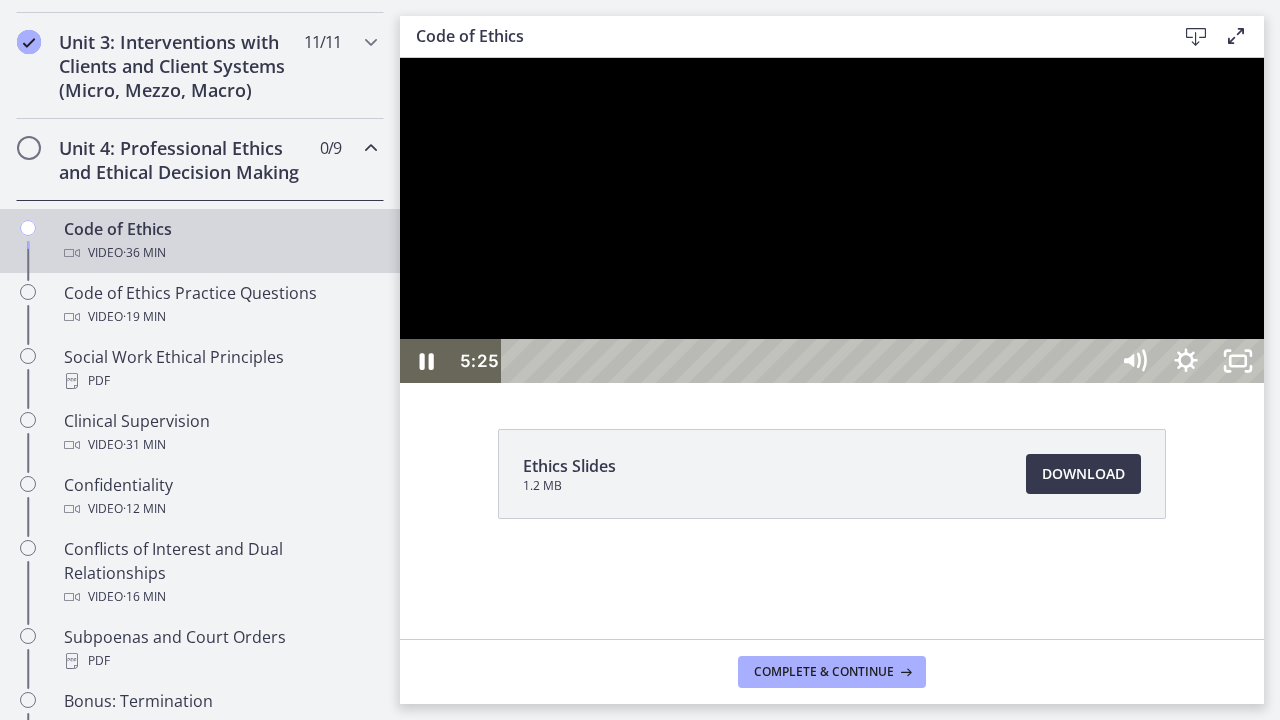 click at bounding box center [832, 220] 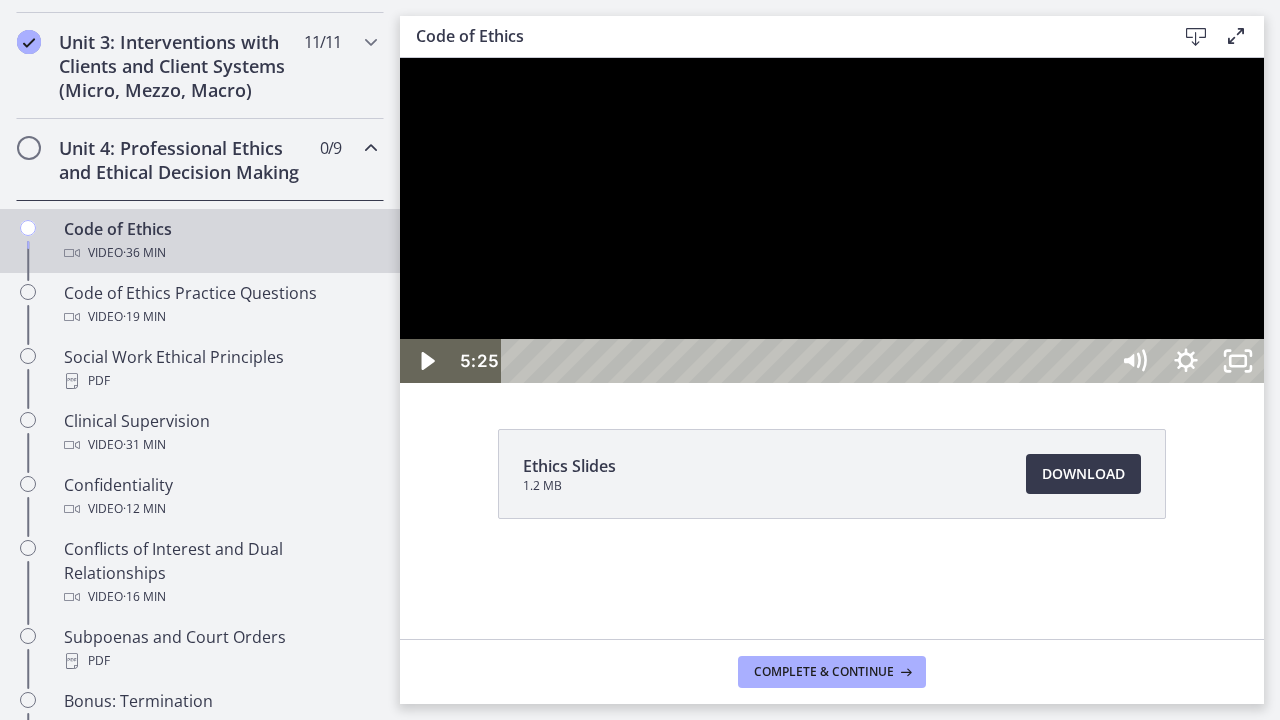 click at bounding box center [832, 220] 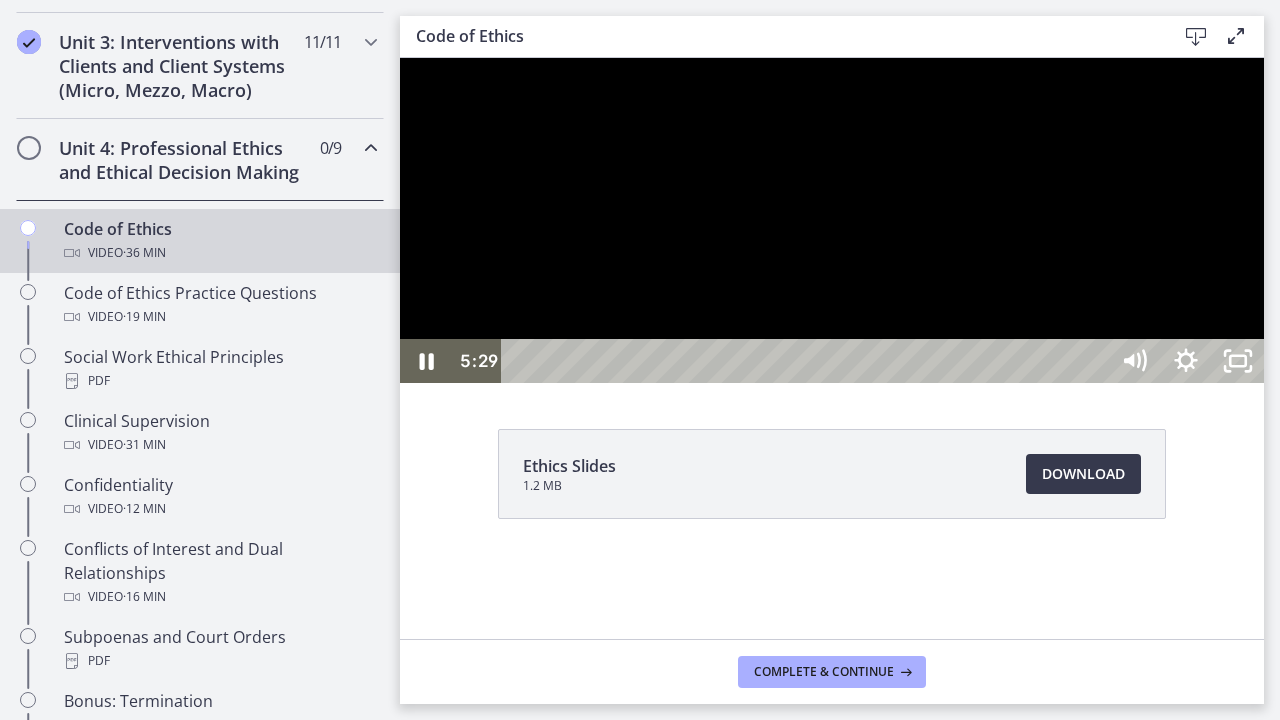 type 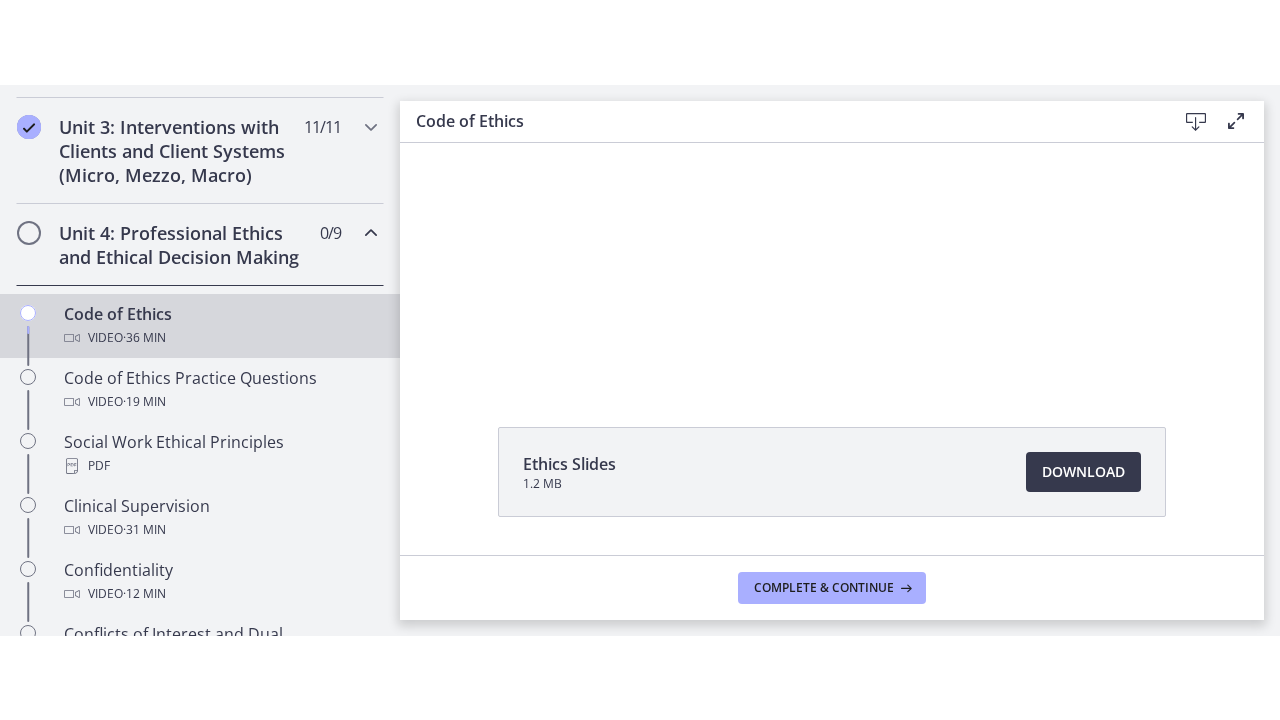scroll, scrollTop: 144, scrollLeft: 0, axis: vertical 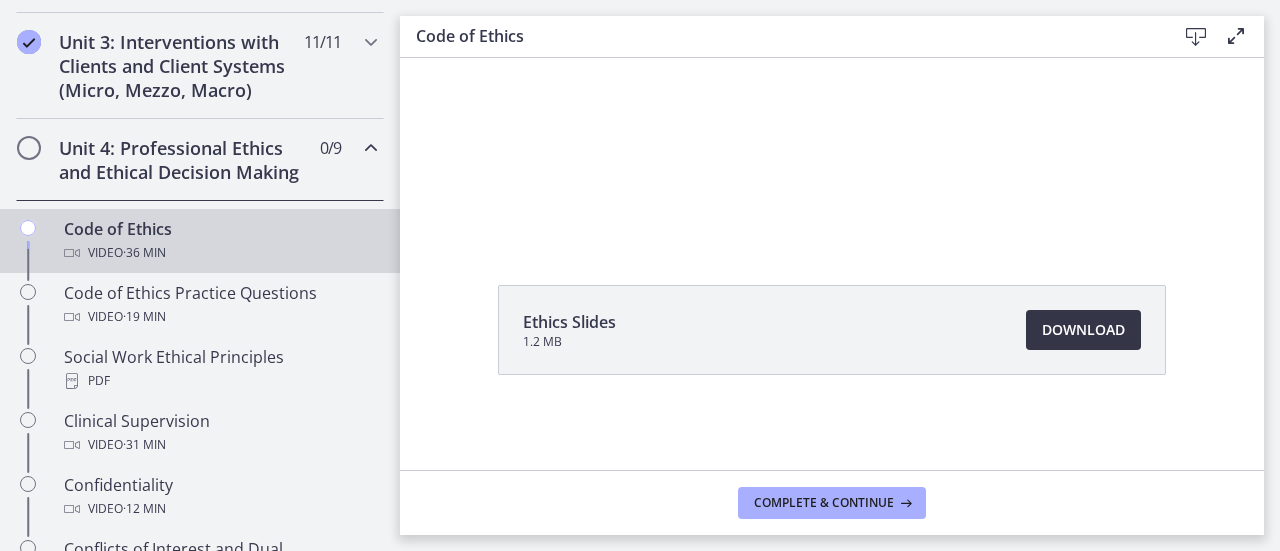 click on "Download
Opens in a new window" at bounding box center (1083, 330) 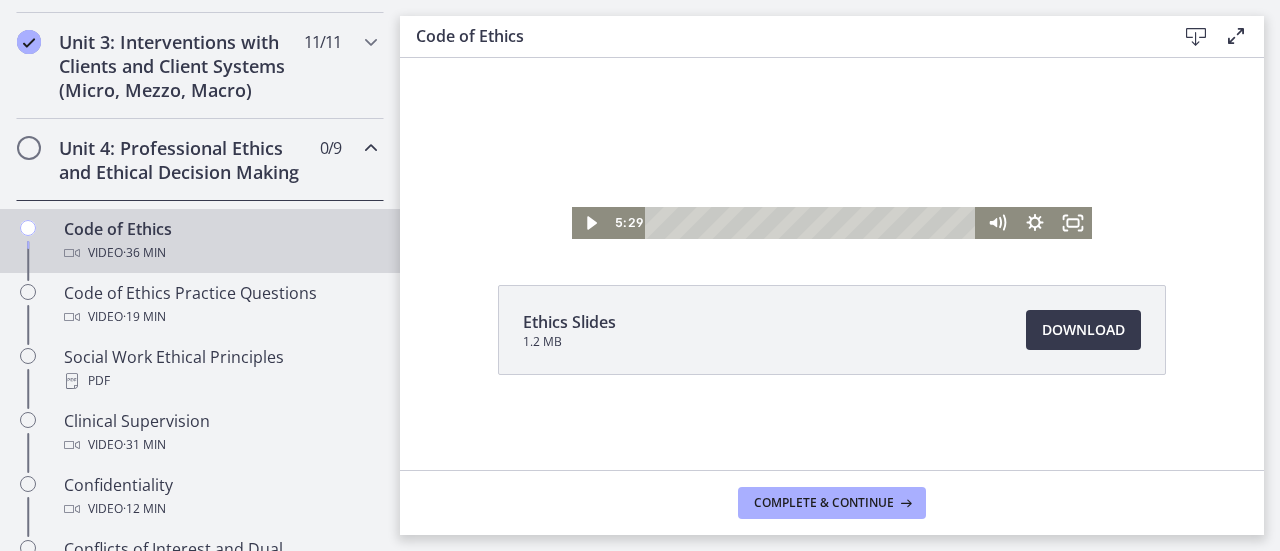 click at bounding box center (832, 76) 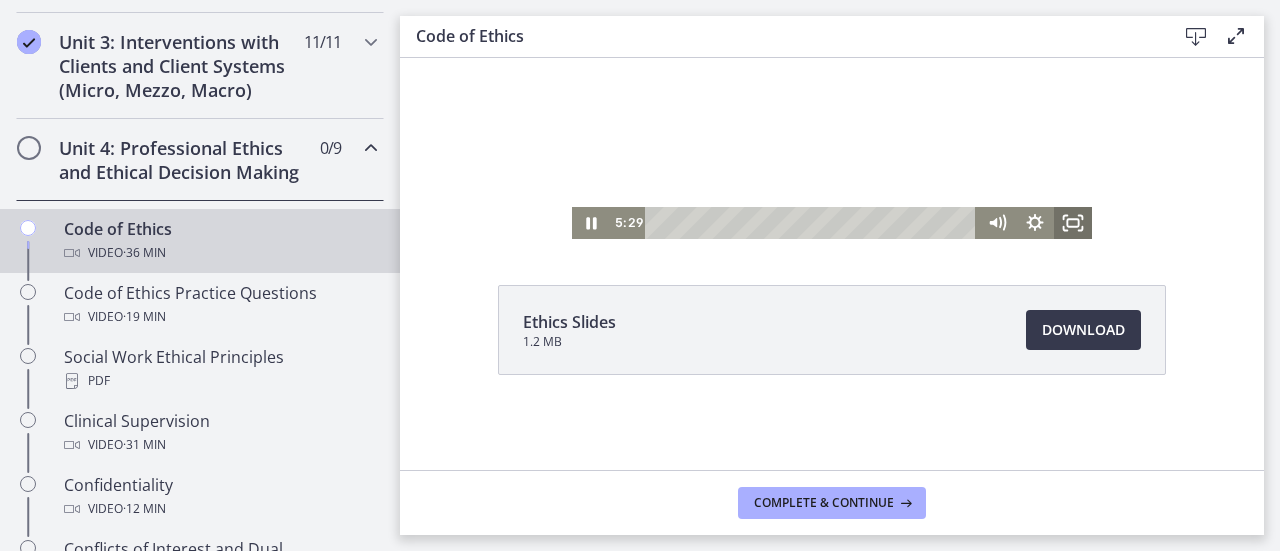 click 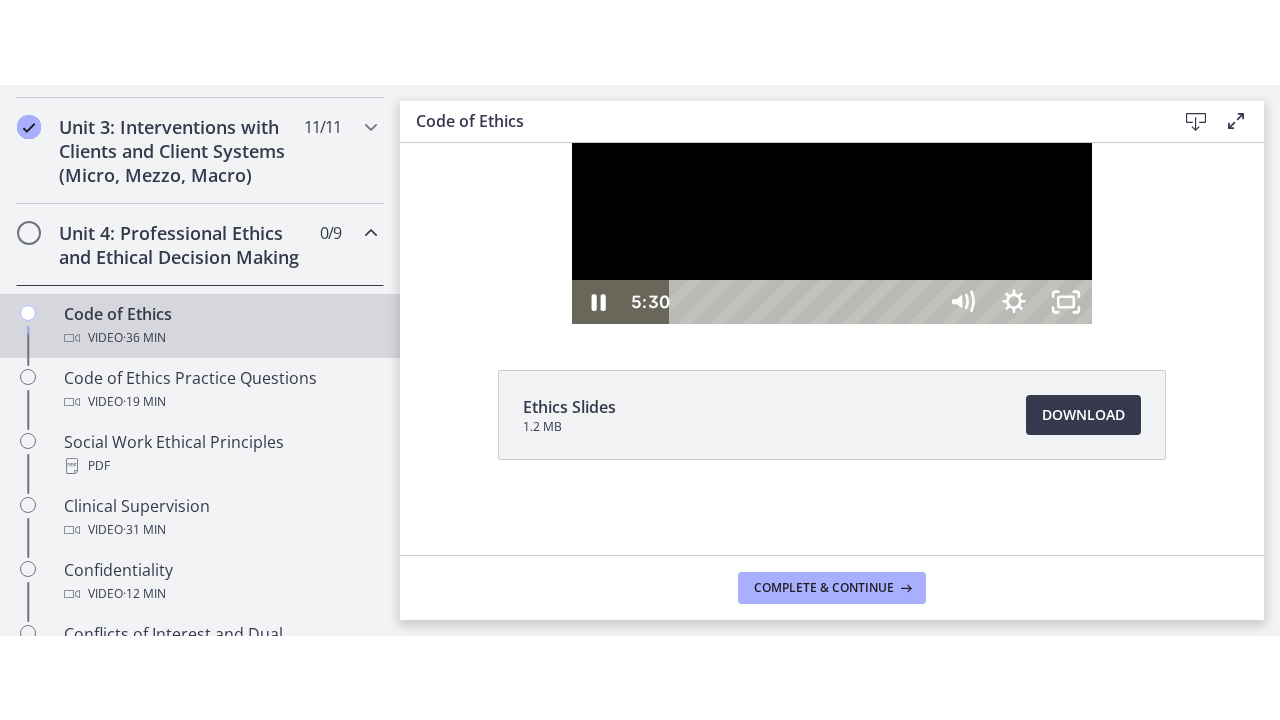 scroll, scrollTop: 0, scrollLeft: 0, axis: both 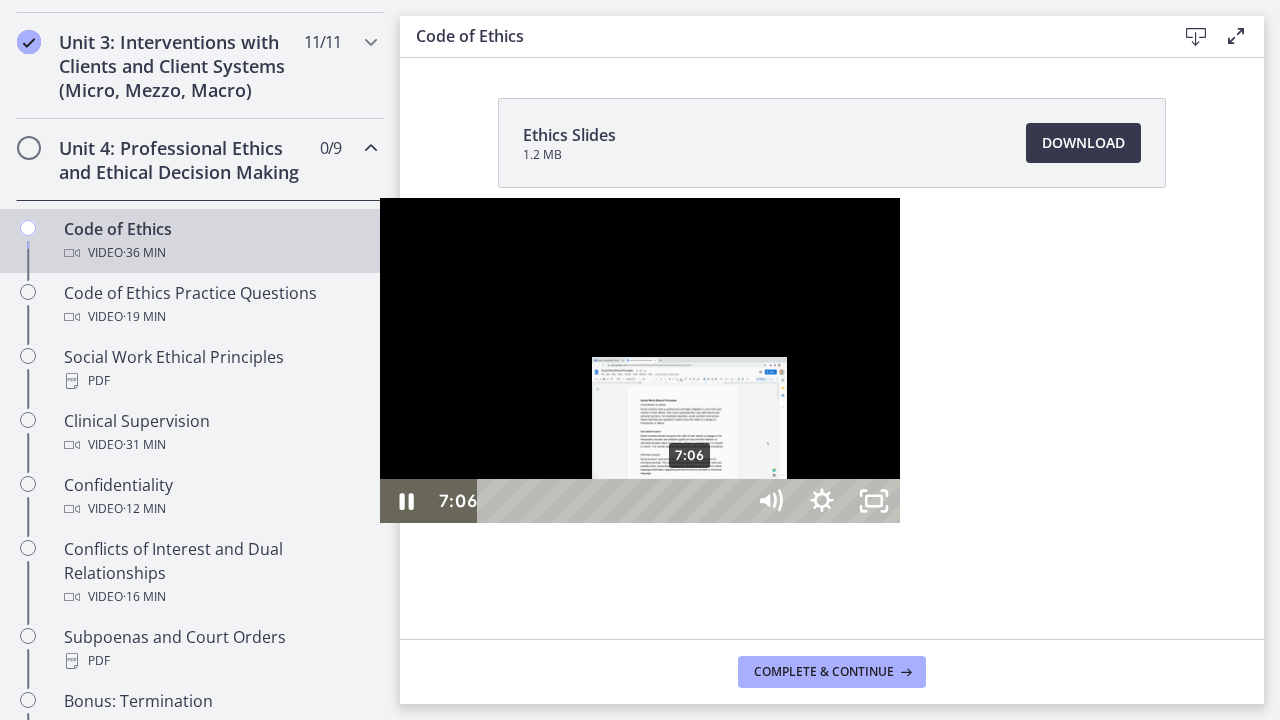 click on "7:06" at bounding box center (614, 501) 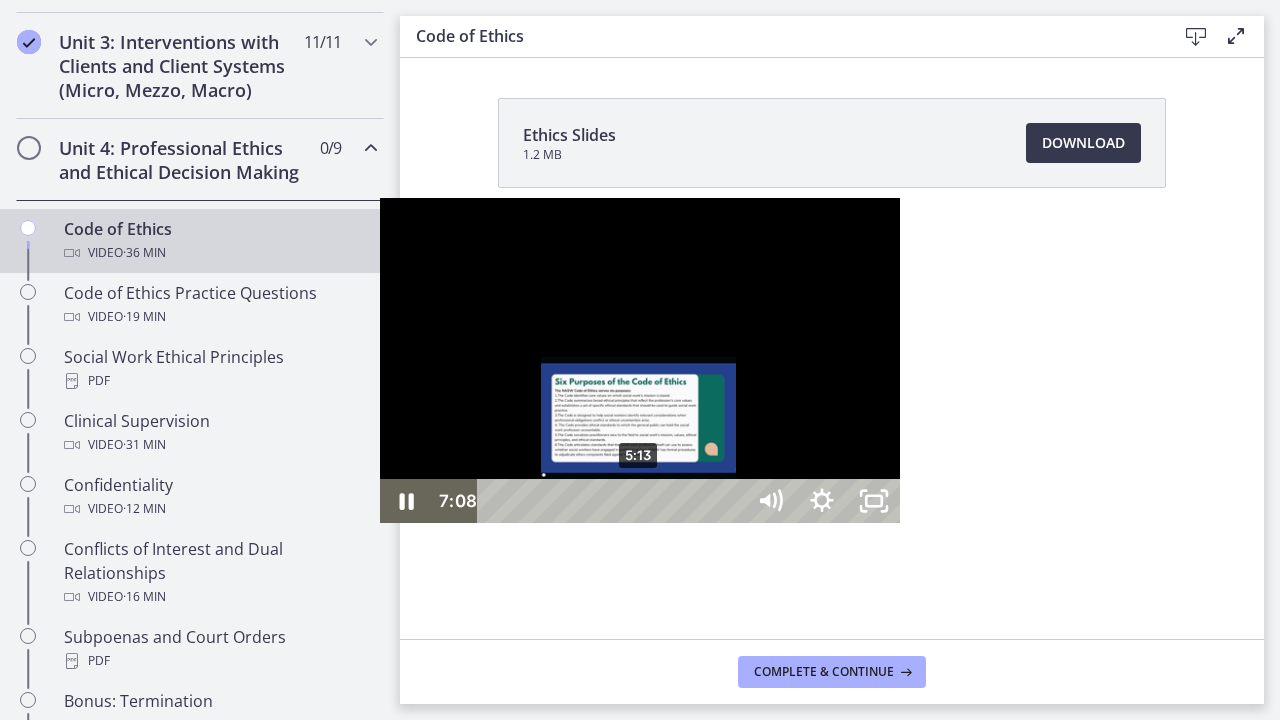 click on "5:13" at bounding box center (614, 501) 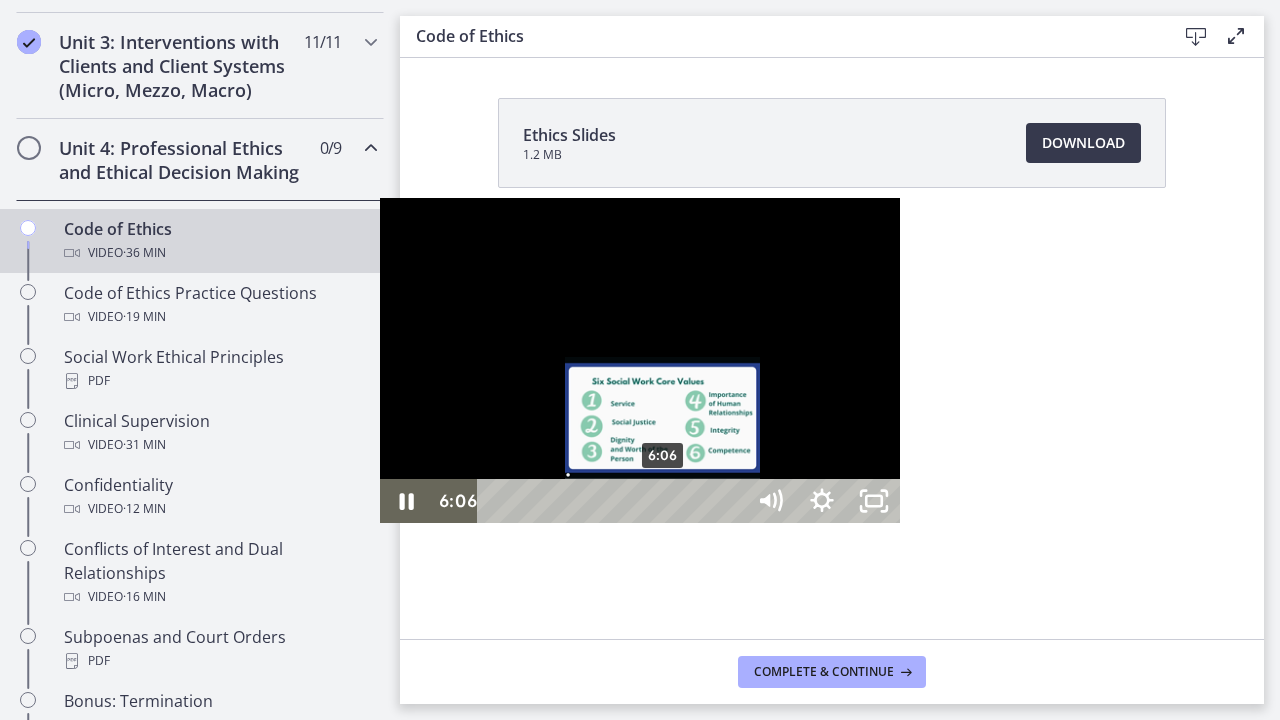 click on "6:06" at bounding box center [614, 501] 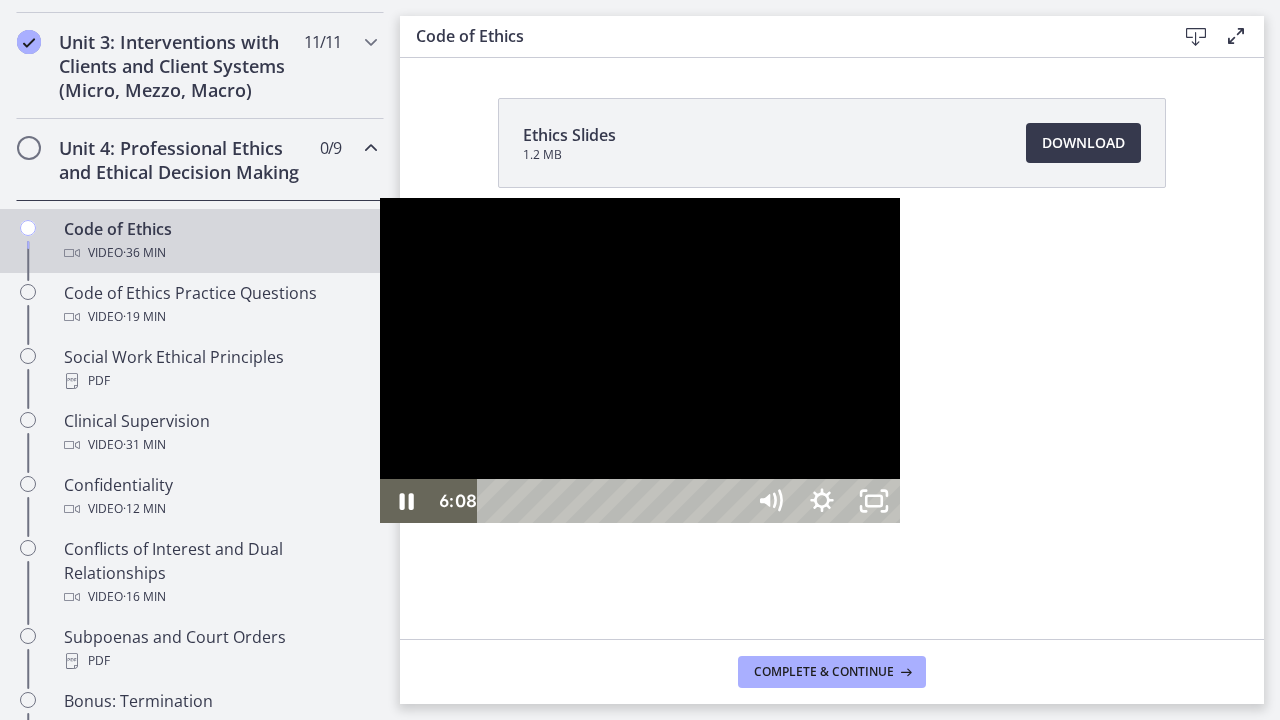 click at bounding box center (640, 360) 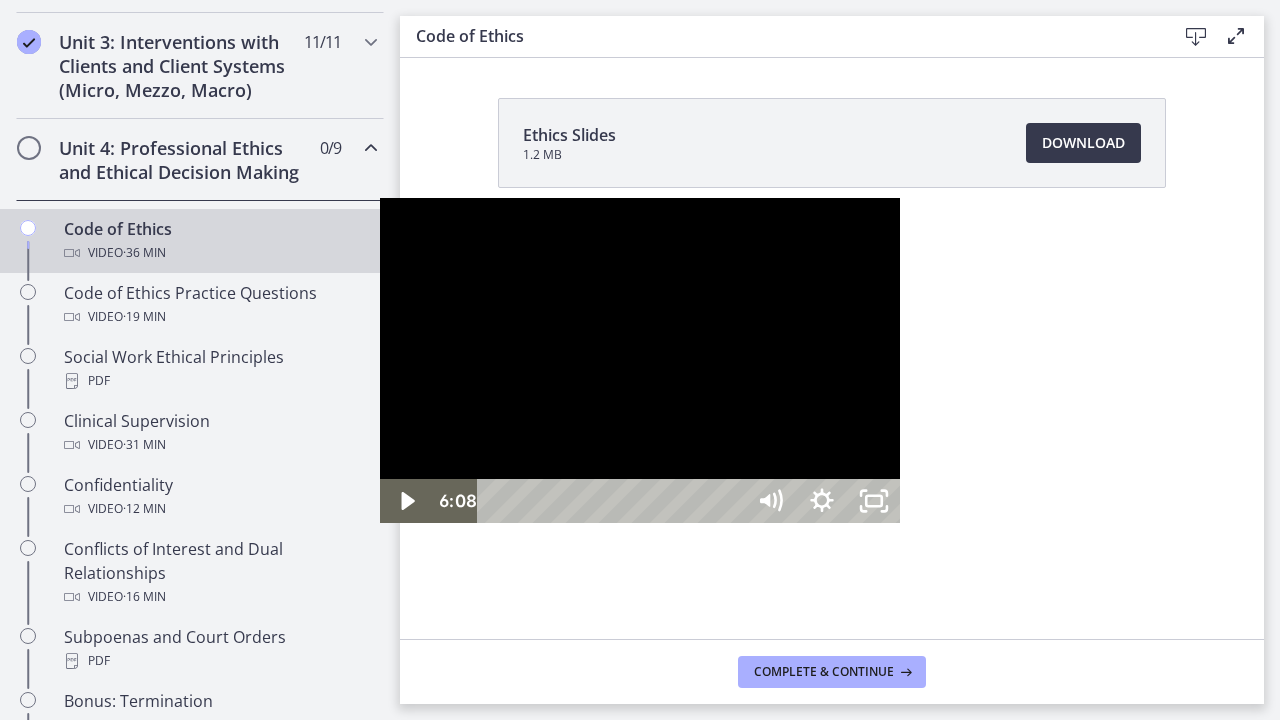 click at bounding box center [380, 198] 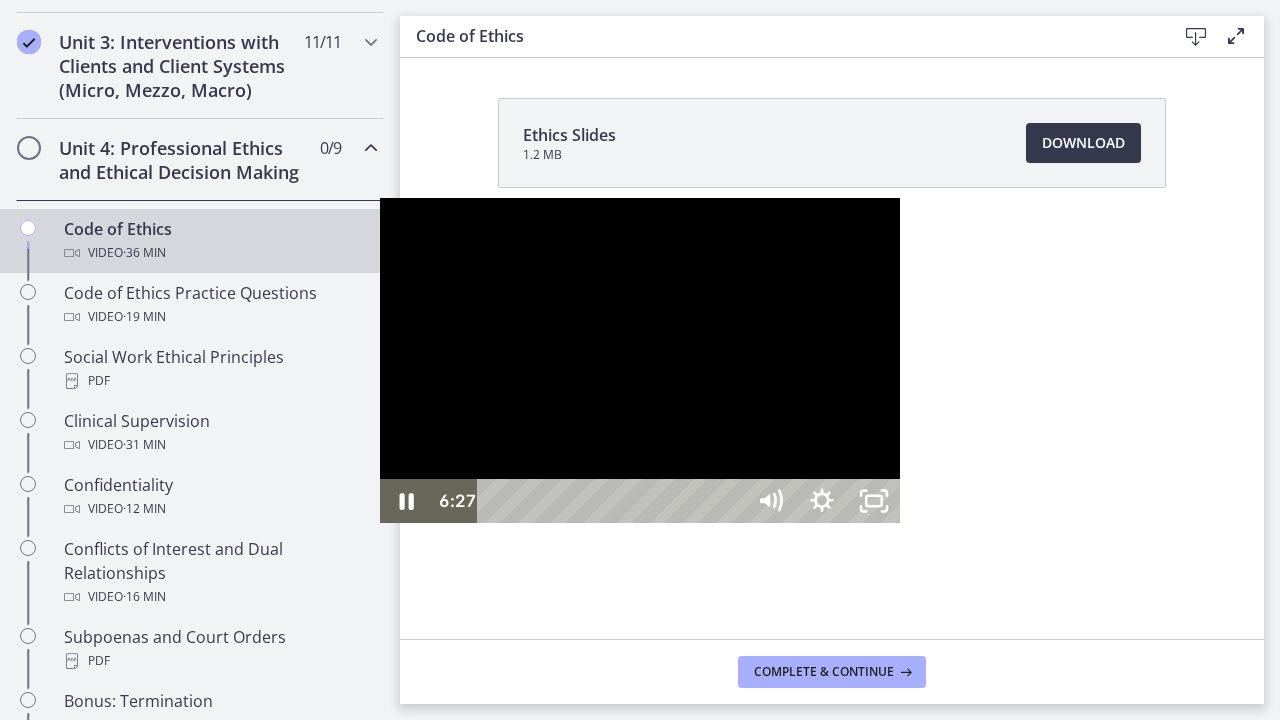 click at bounding box center [640, 360] 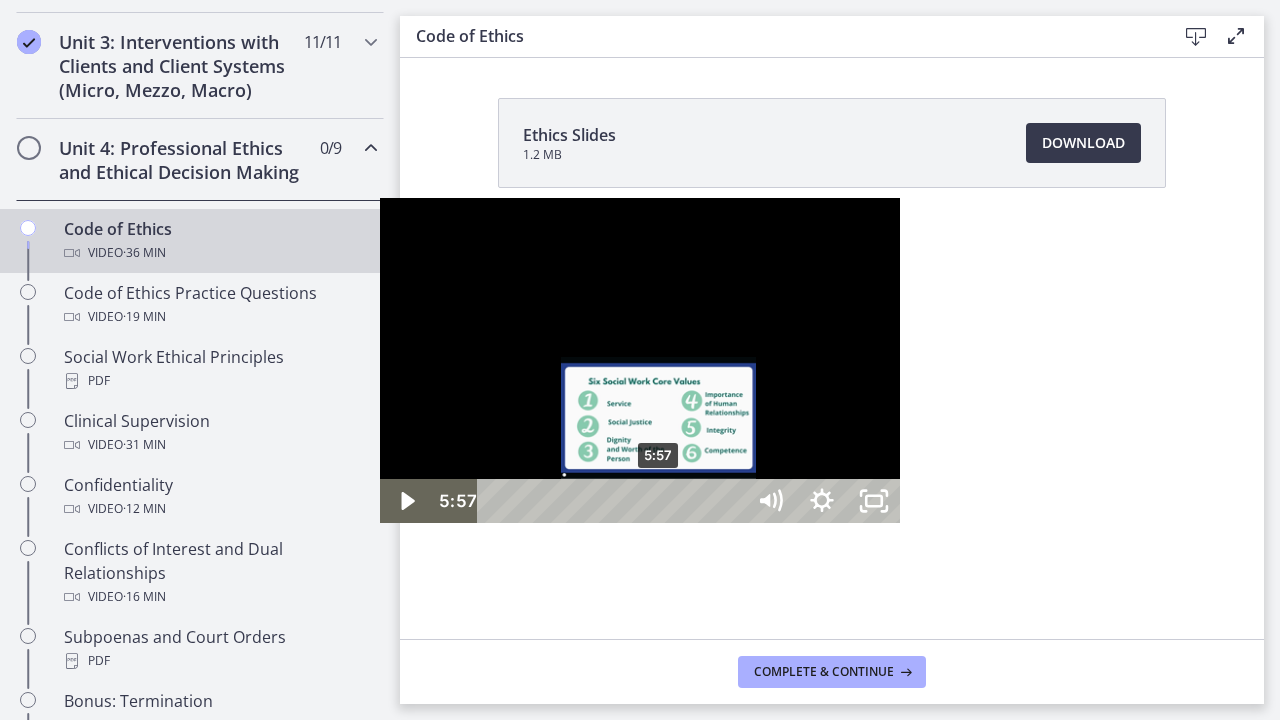 click on "5:57" at bounding box center (614, 501) 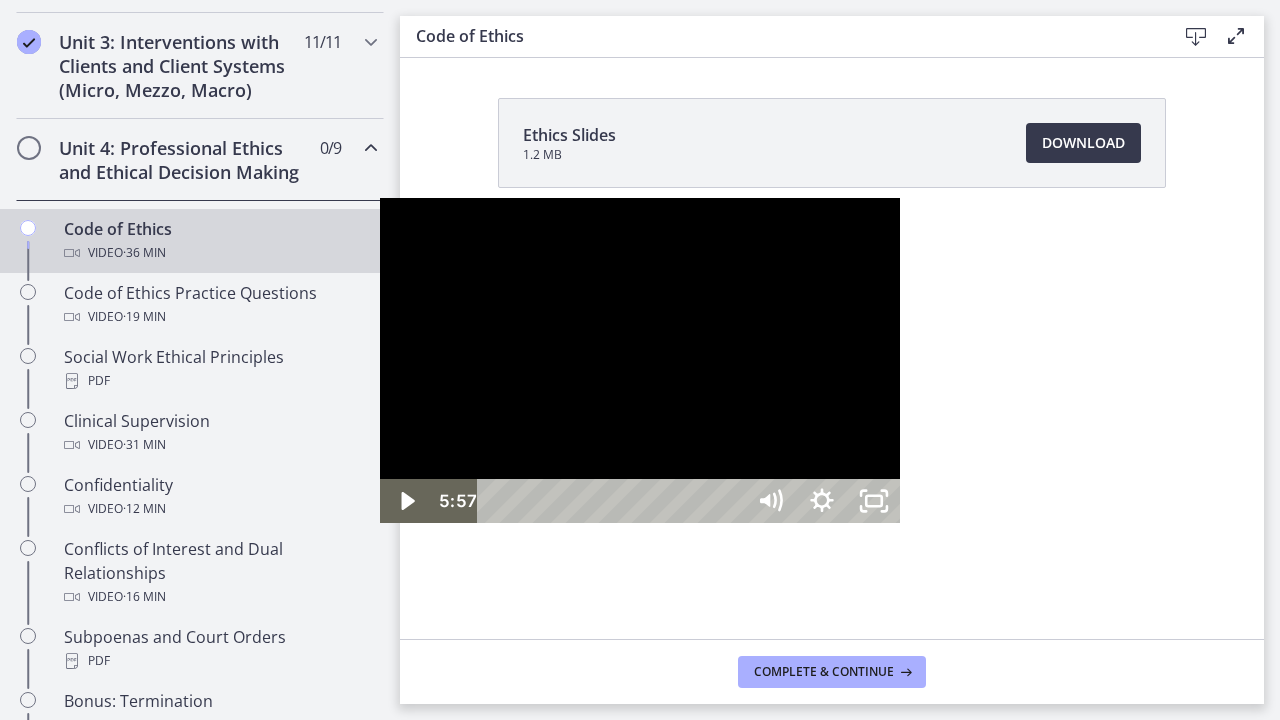 click at bounding box center [640, 360] 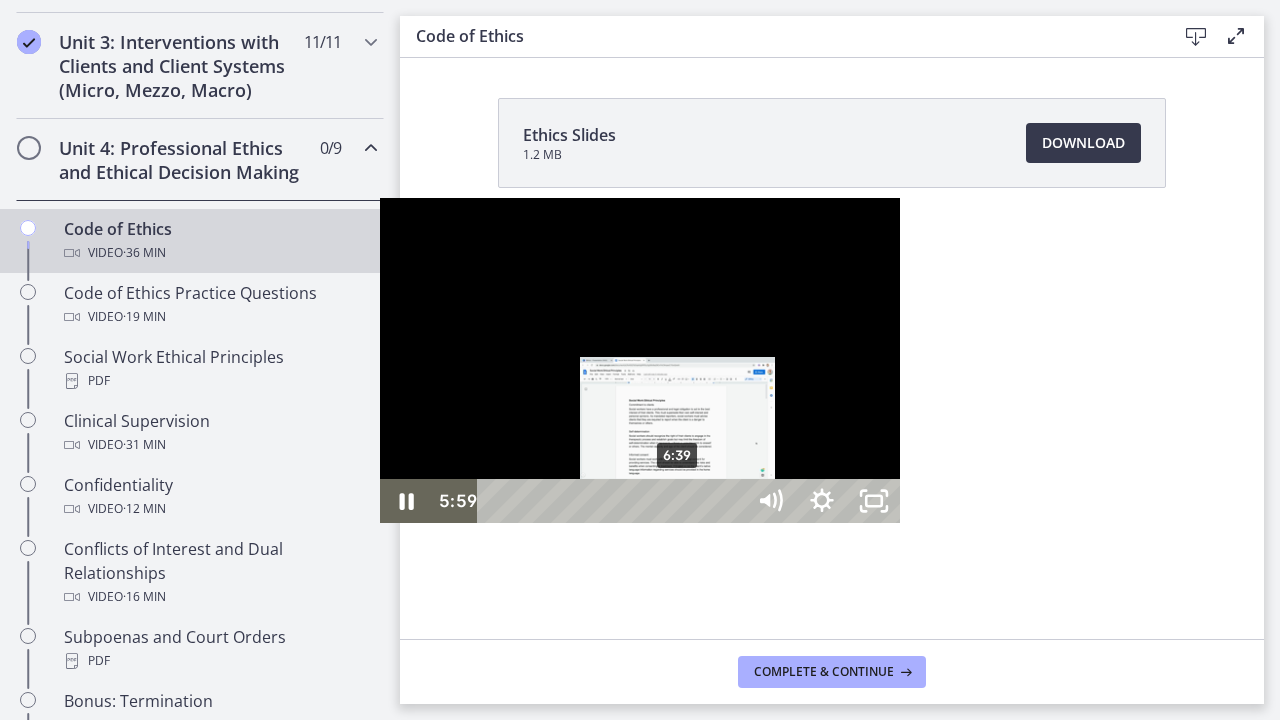 click on "6:39" at bounding box center (614, 501) 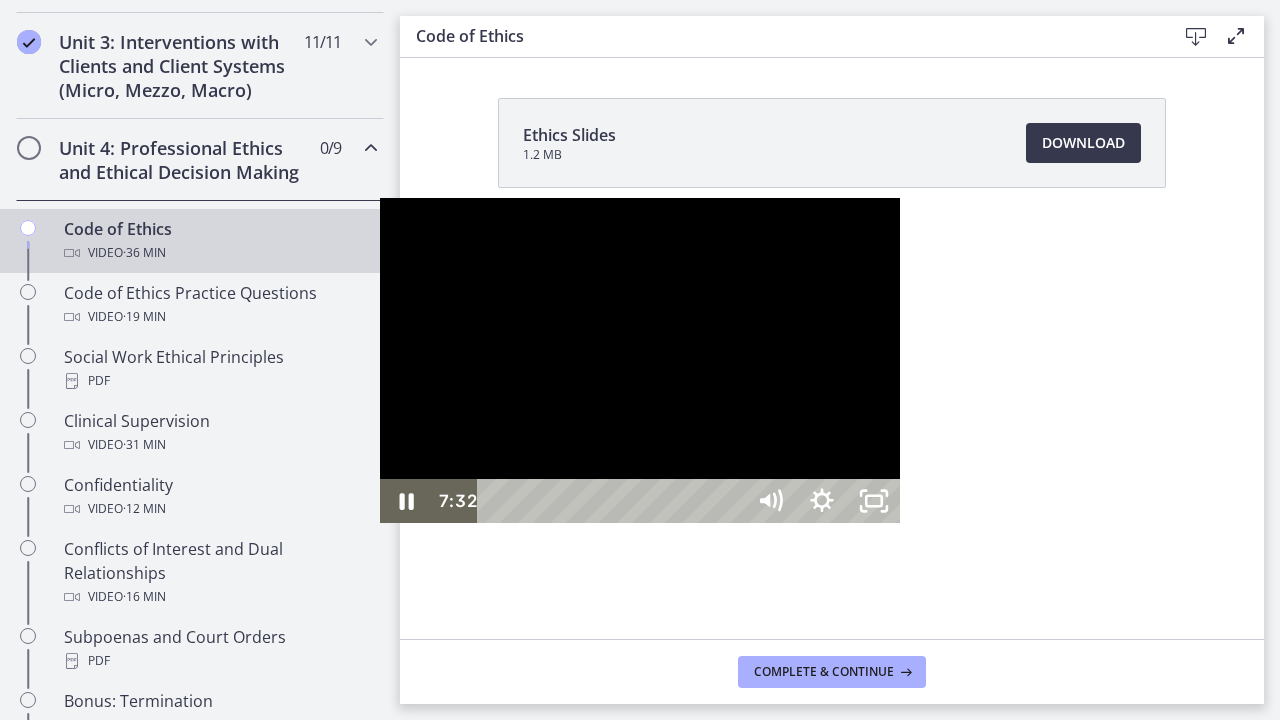click at bounding box center [640, 360] 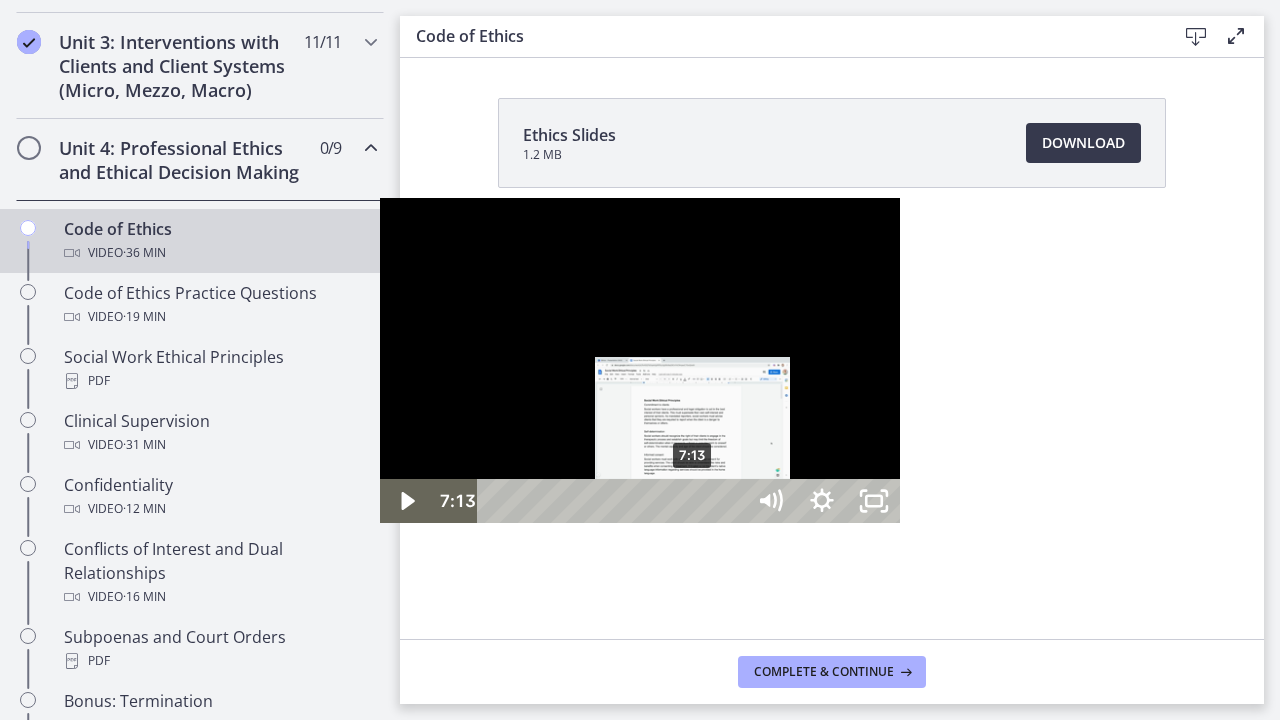 click on "7:13" at bounding box center (614, 501) 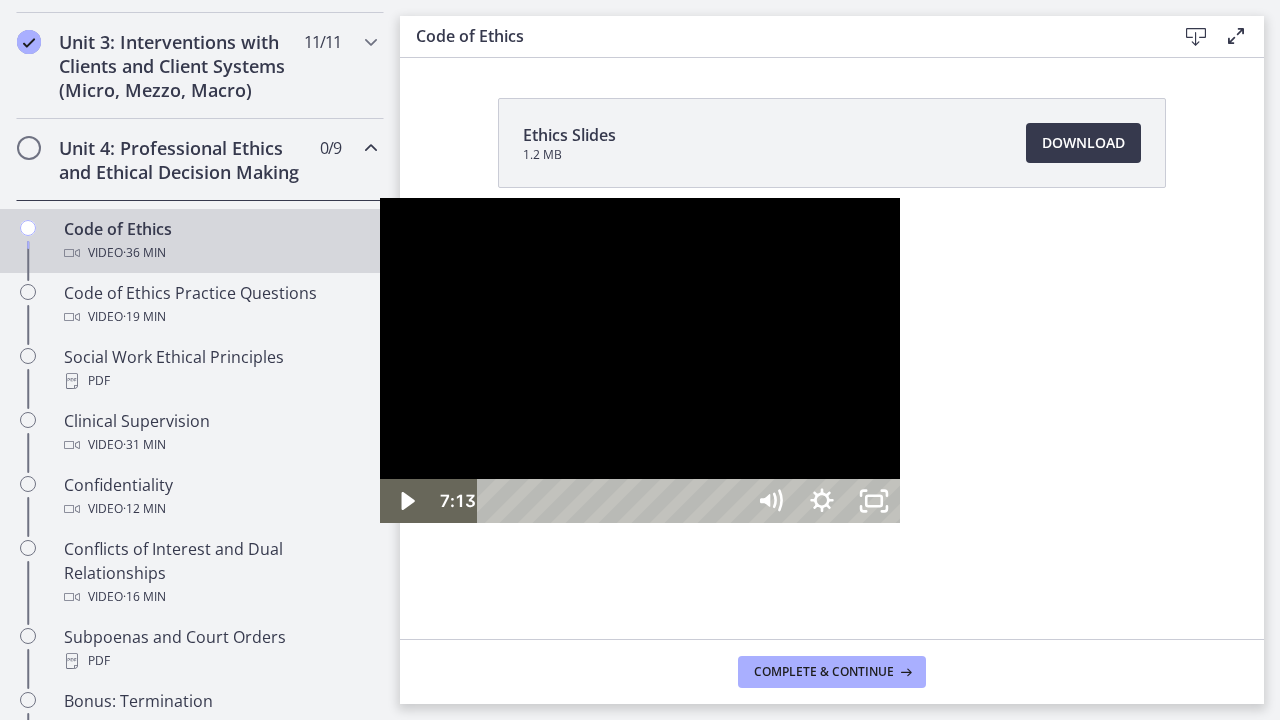 click at bounding box center [640, 360] 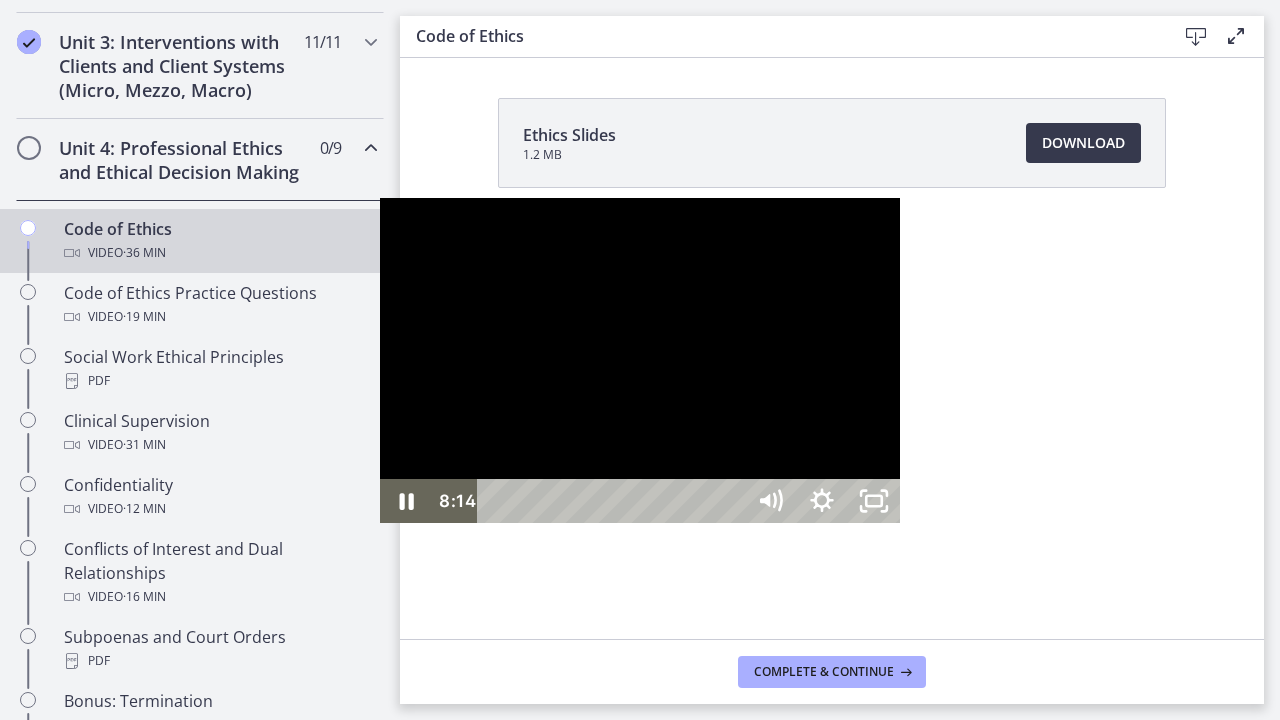 click at bounding box center (640, 360) 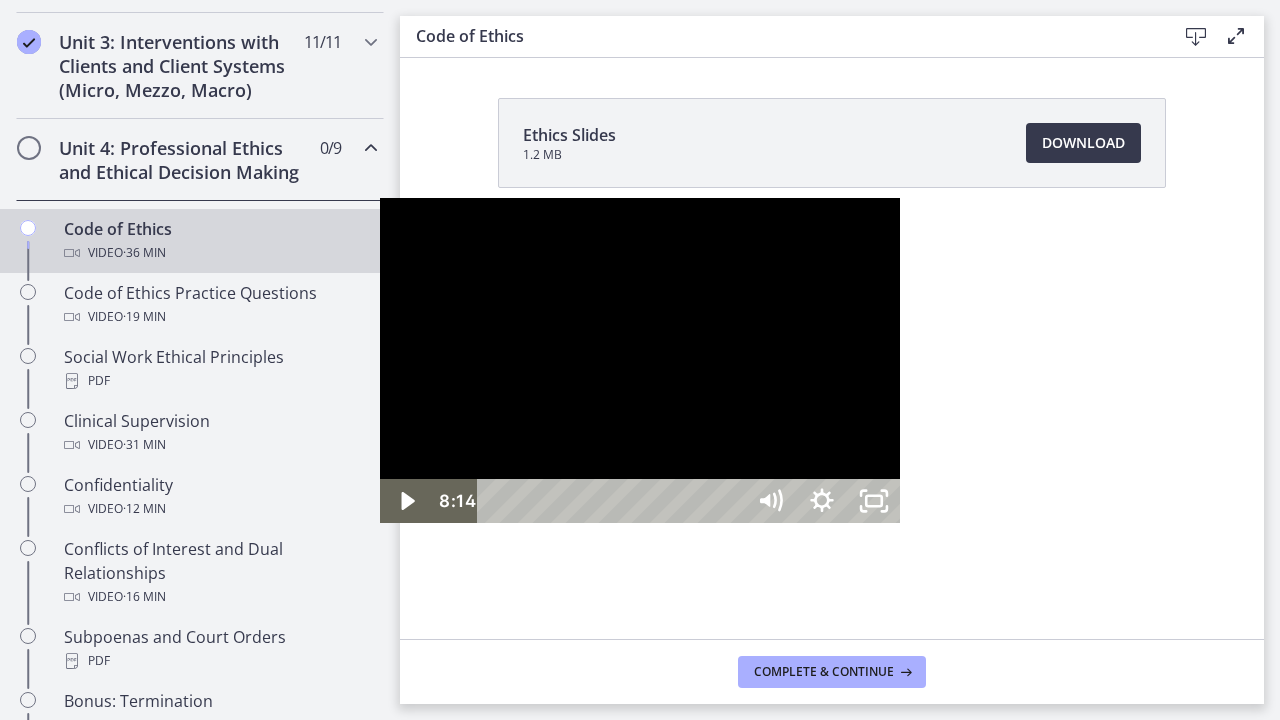 click at bounding box center [380, 198] 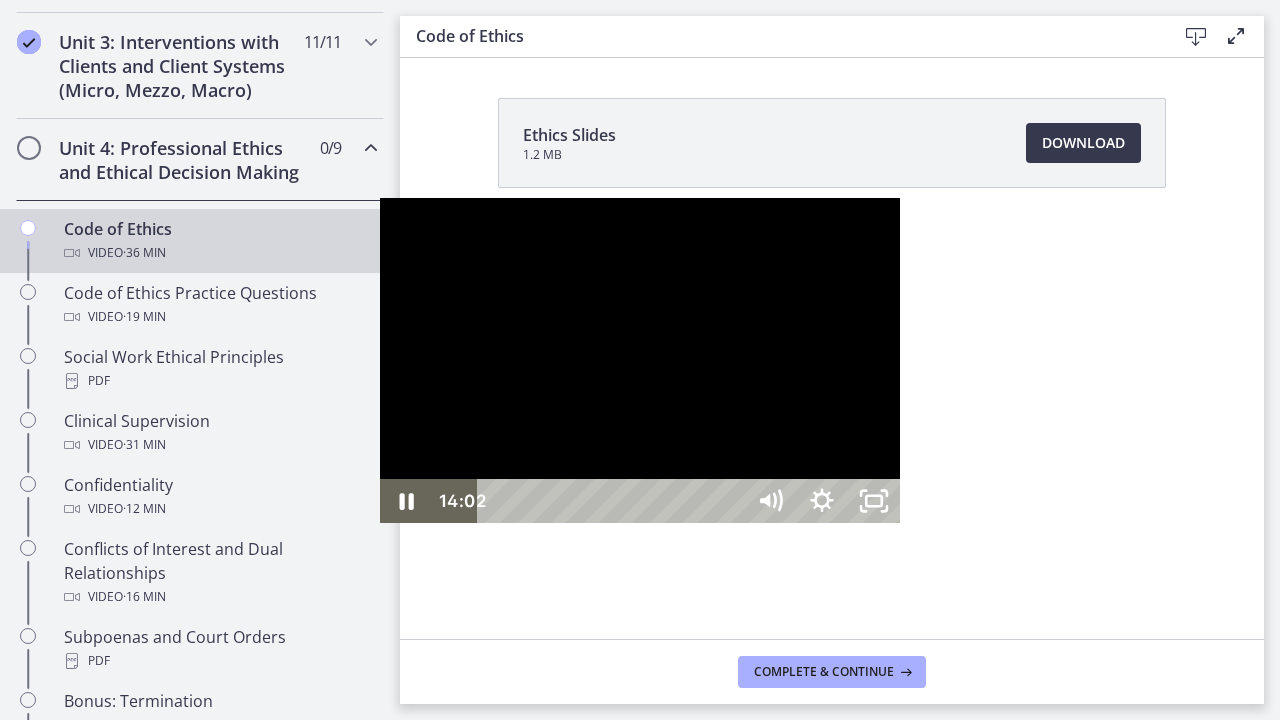 click at bounding box center (640, 360) 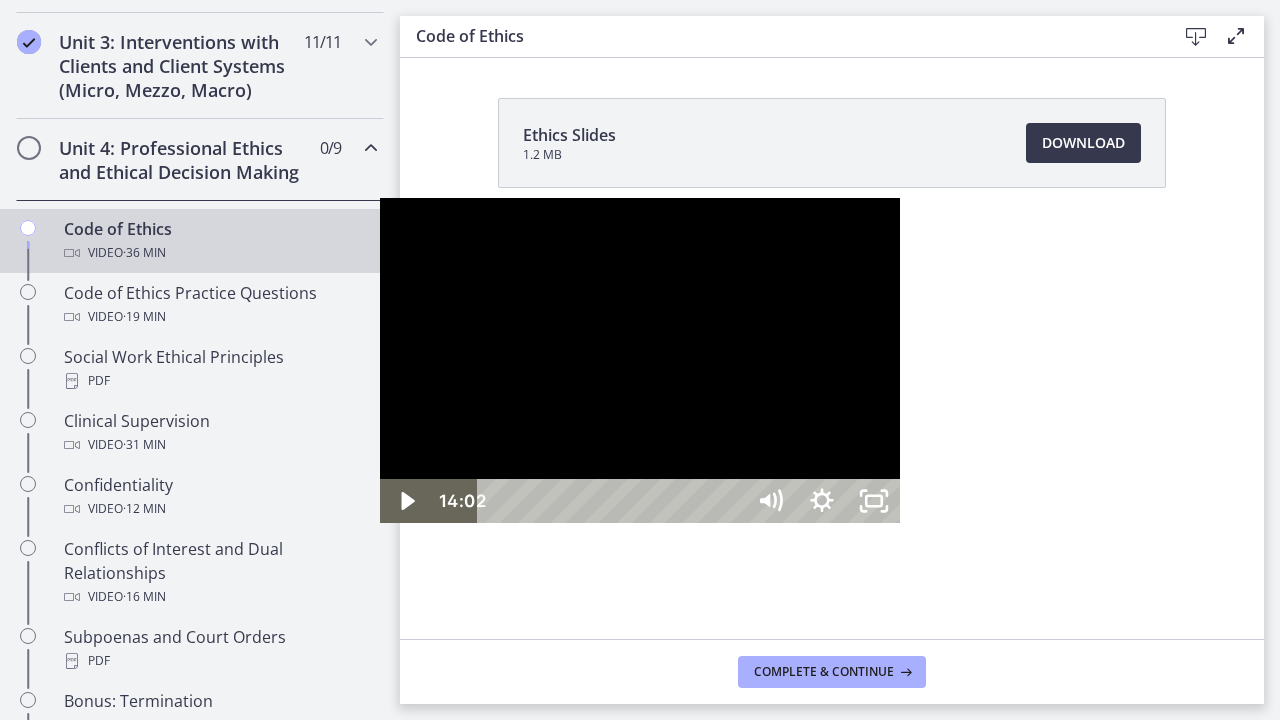 click at bounding box center [380, 198] 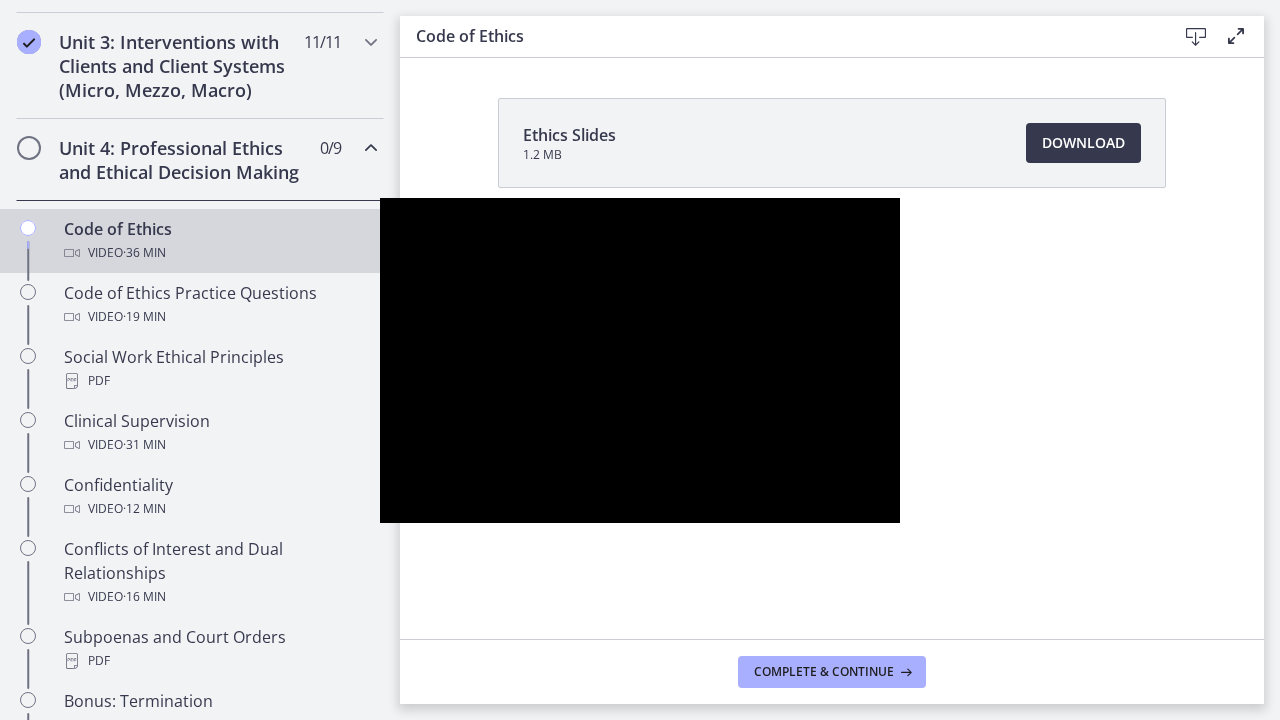 click at bounding box center [380, 198] 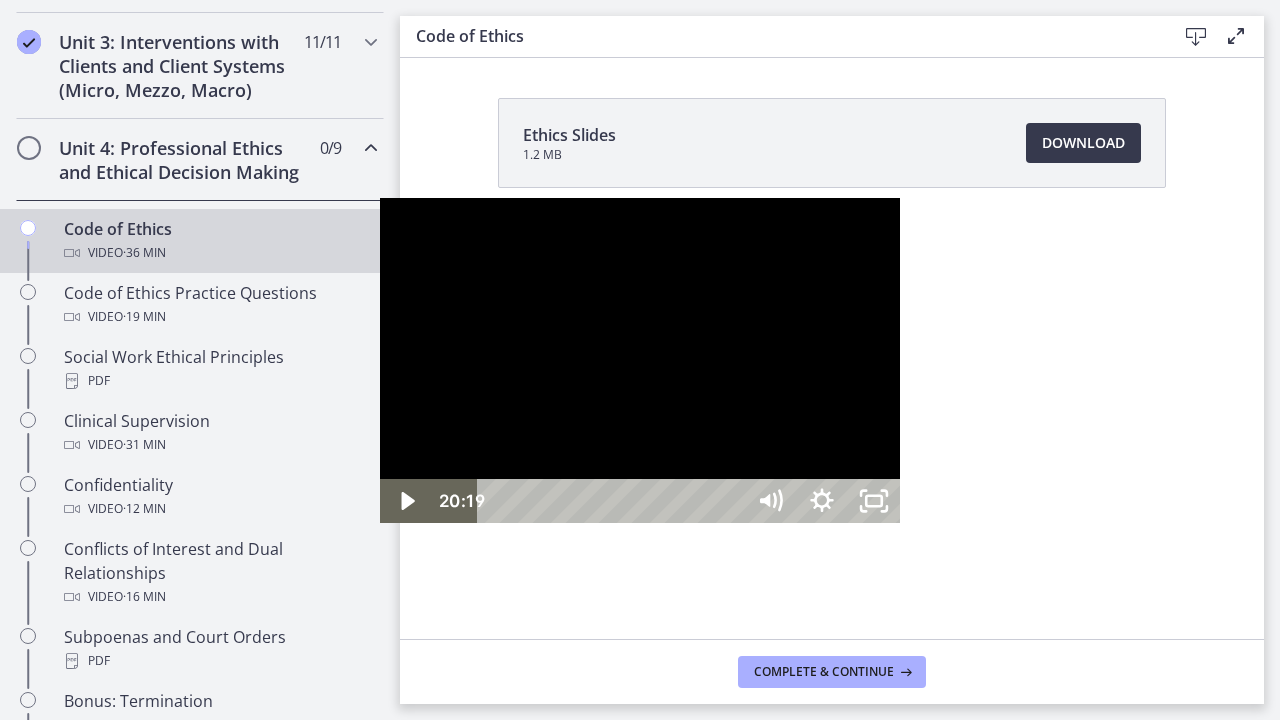 click at bounding box center (1047, 500) 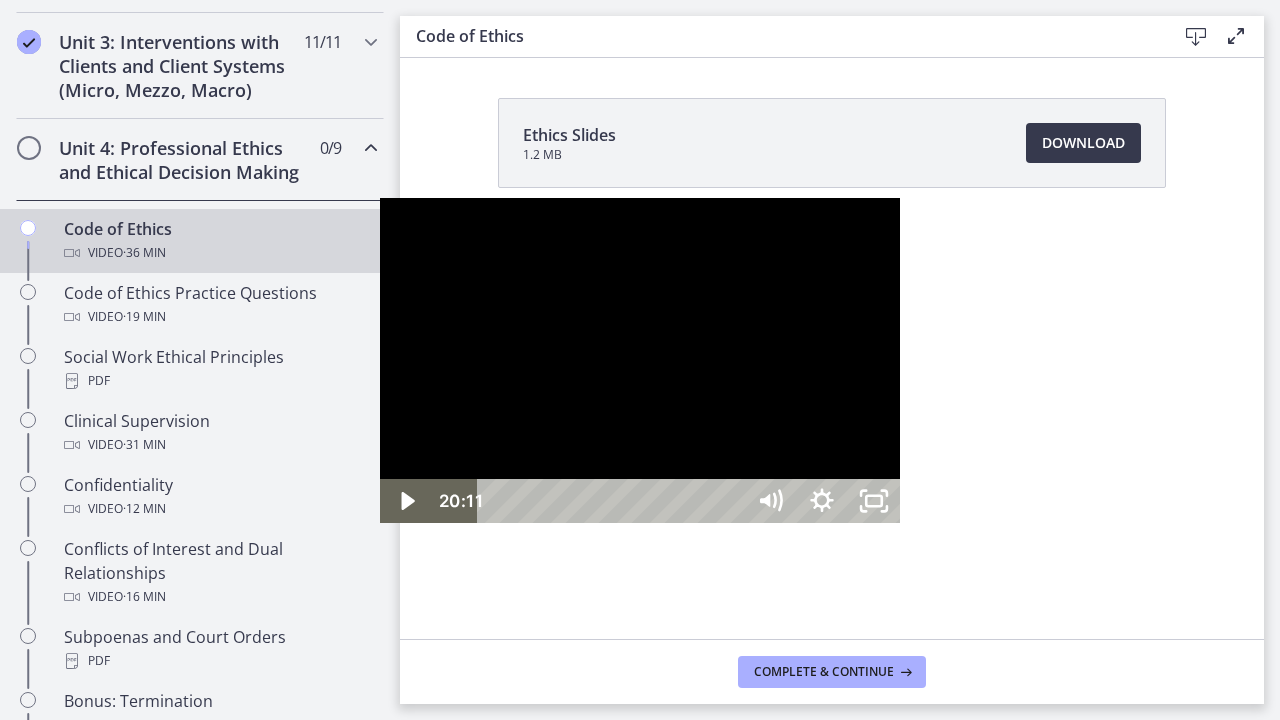 click at bounding box center (640, 360) 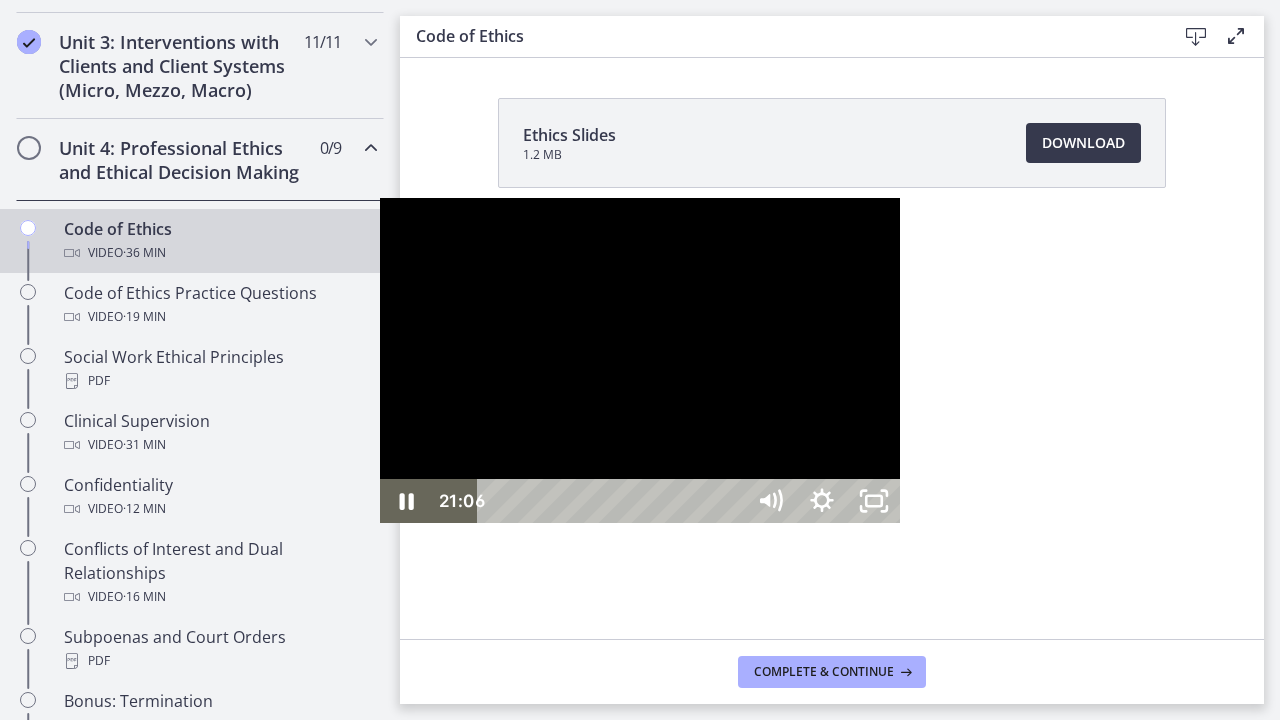 click at bounding box center (380, 198) 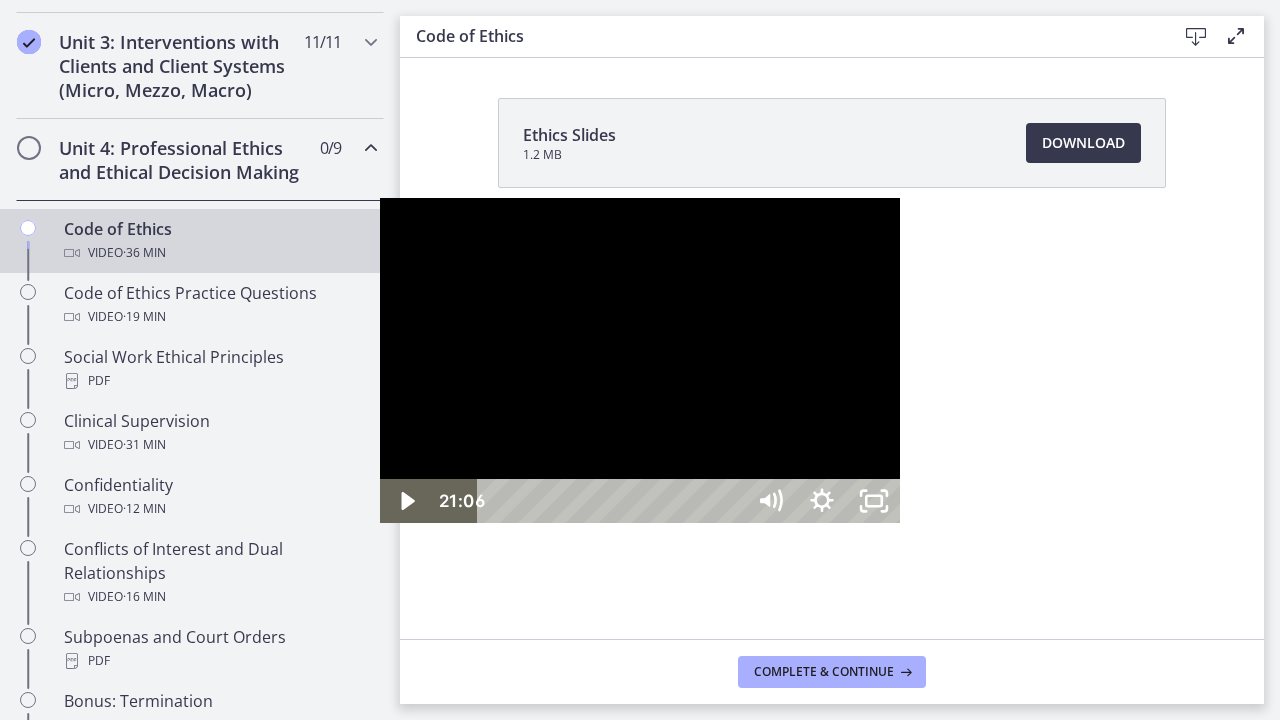 click at bounding box center [380, 198] 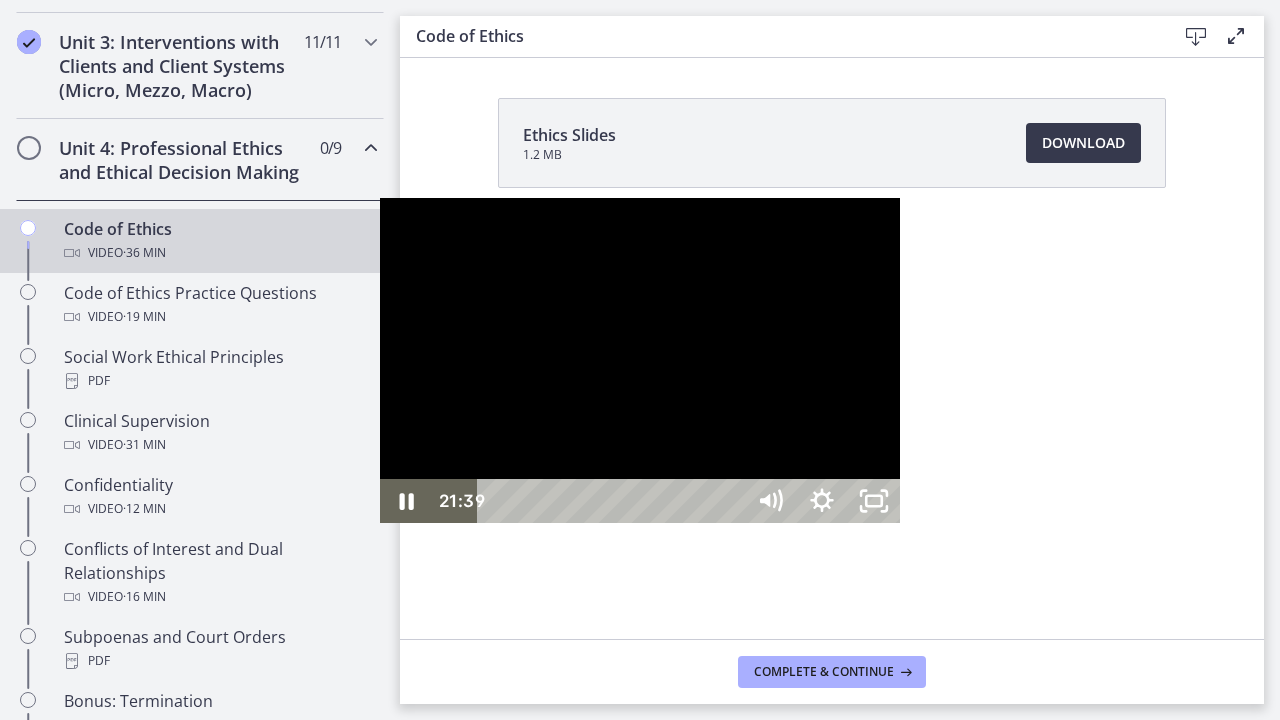 click at bounding box center [380, 198] 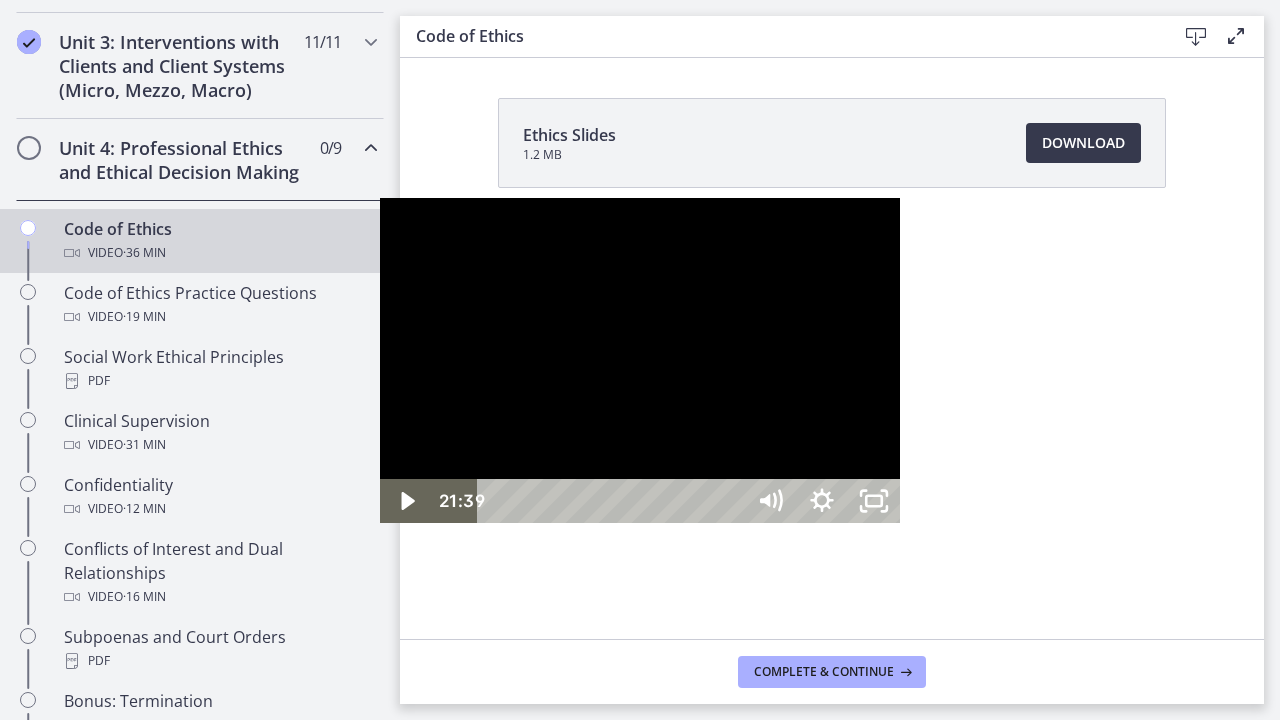 click at bounding box center [380, 198] 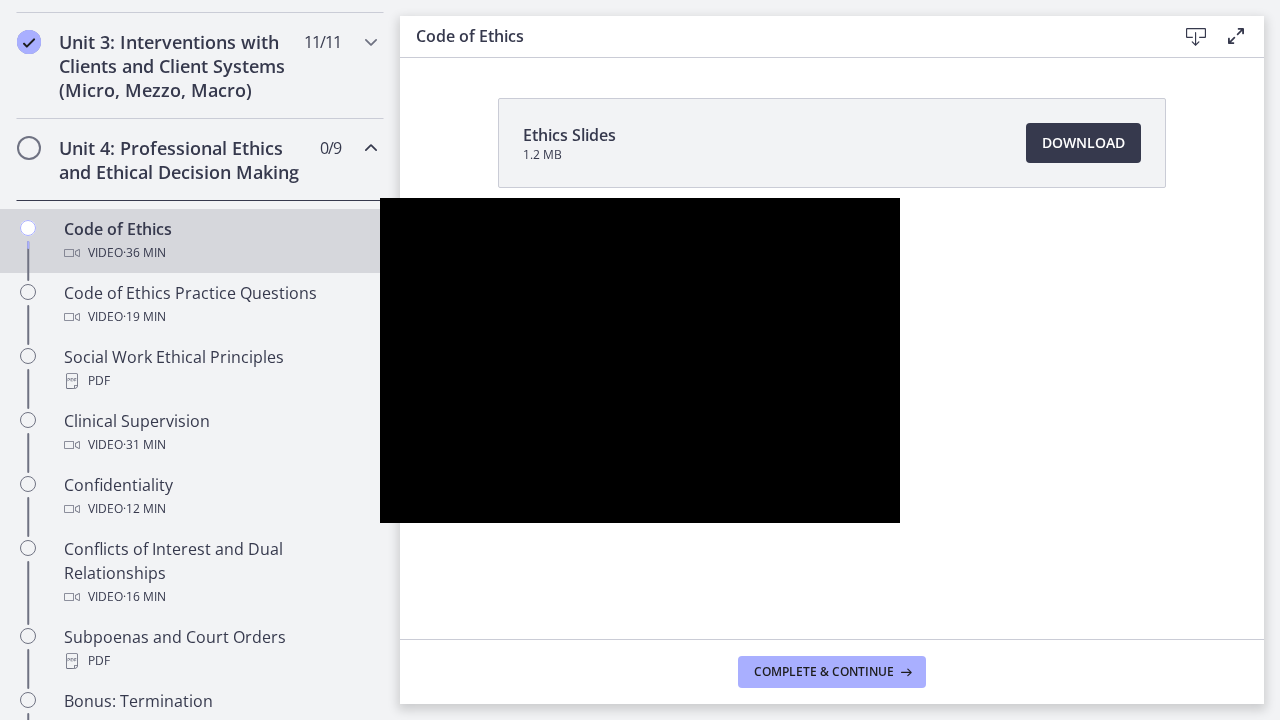 click at bounding box center [380, 198] 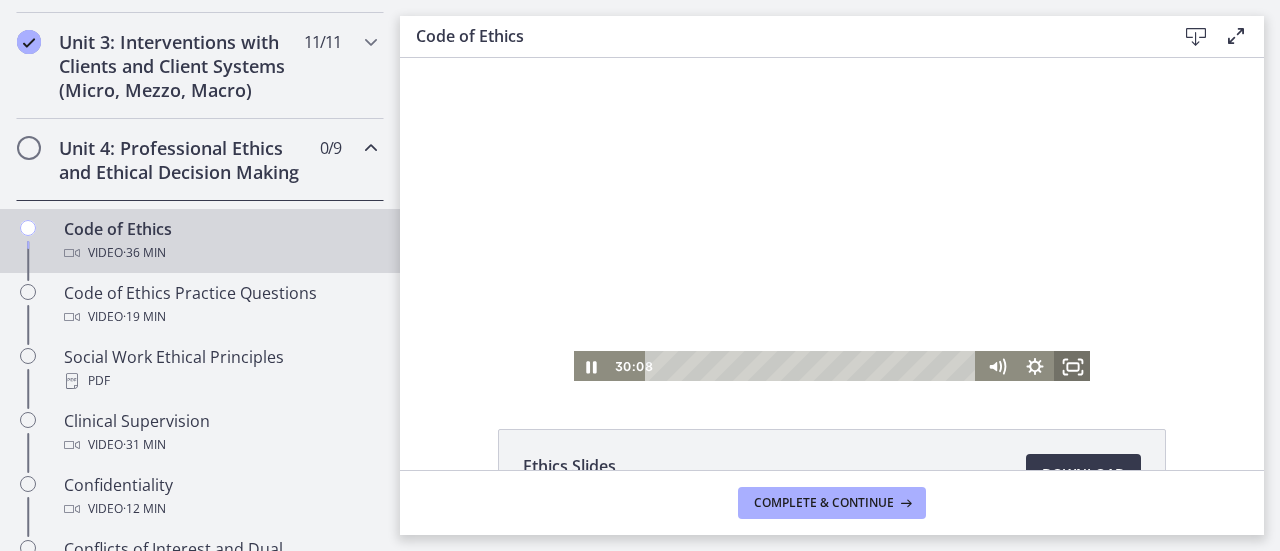 click 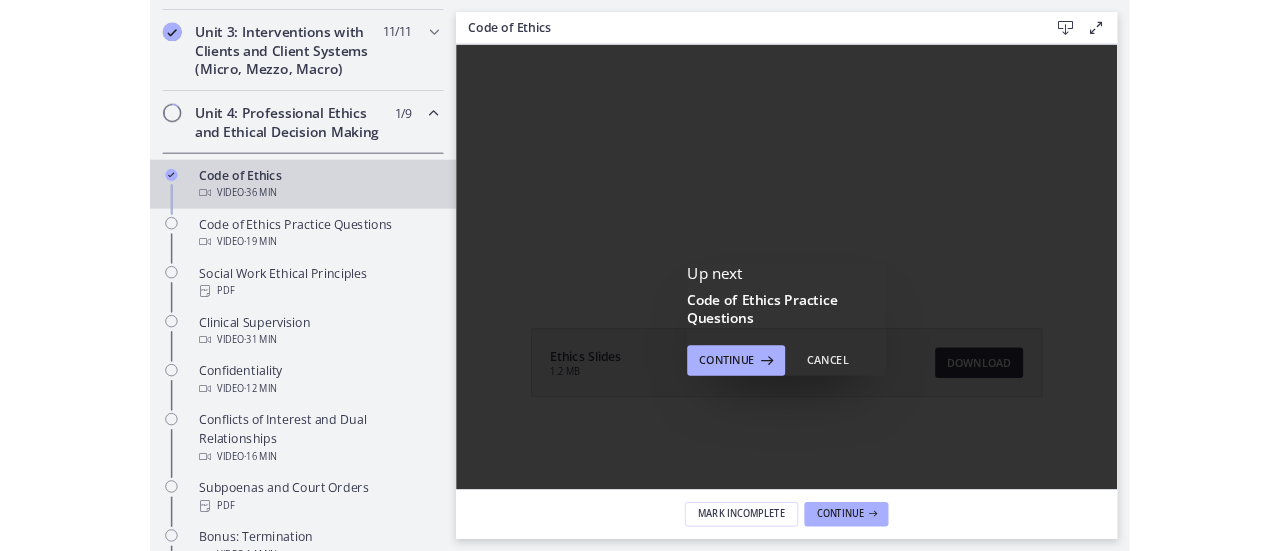scroll, scrollTop: 0, scrollLeft: 0, axis: both 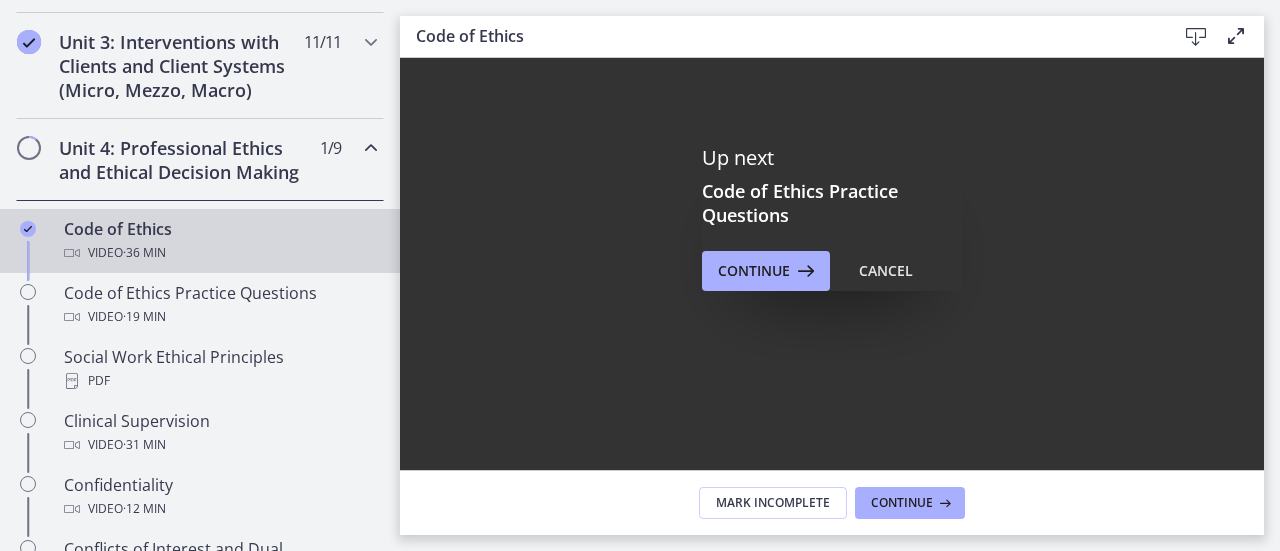 click on "Up next
Code of Ethics Practice Questions
Continue
Cancel" at bounding box center (832, 218) 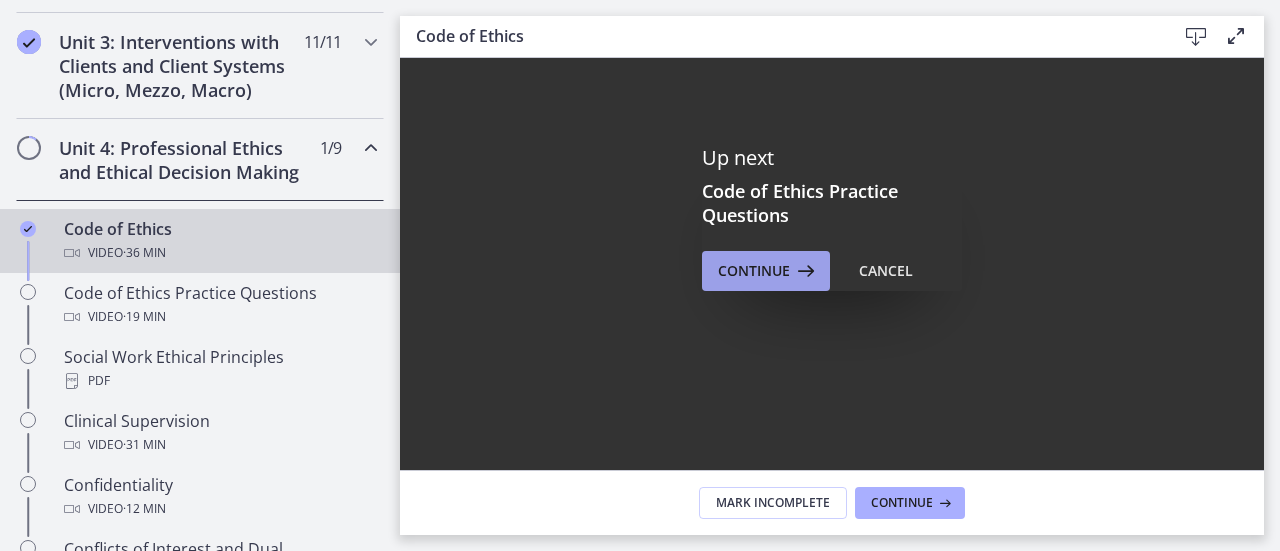 click on "Continue" at bounding box center (754, 271) 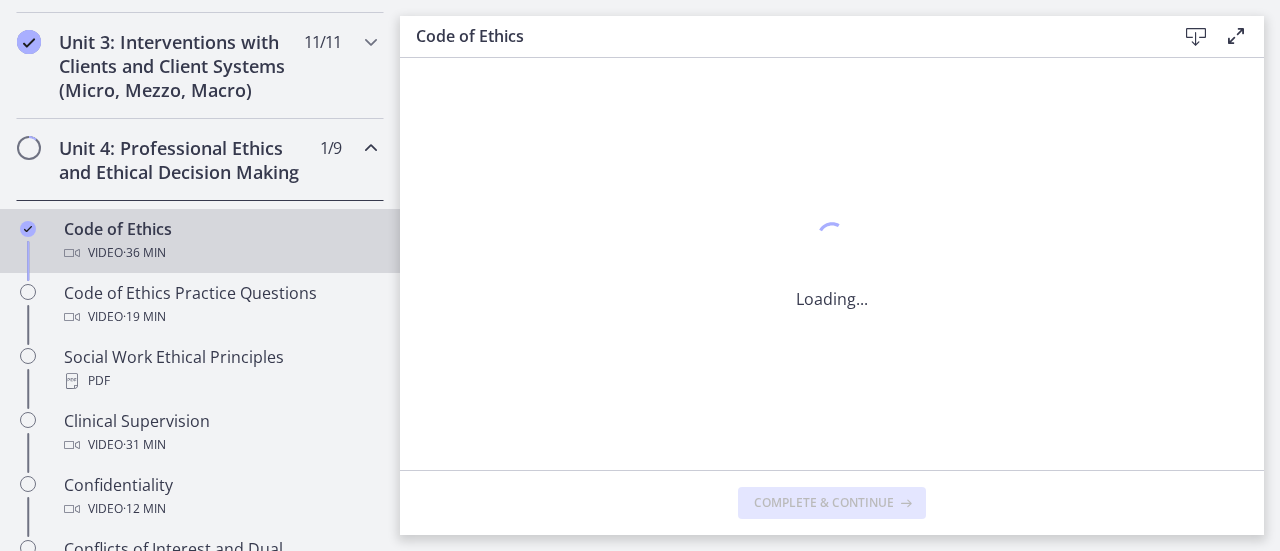 scroll, scrollTop: 0, scrollLeft: 0, axis: both 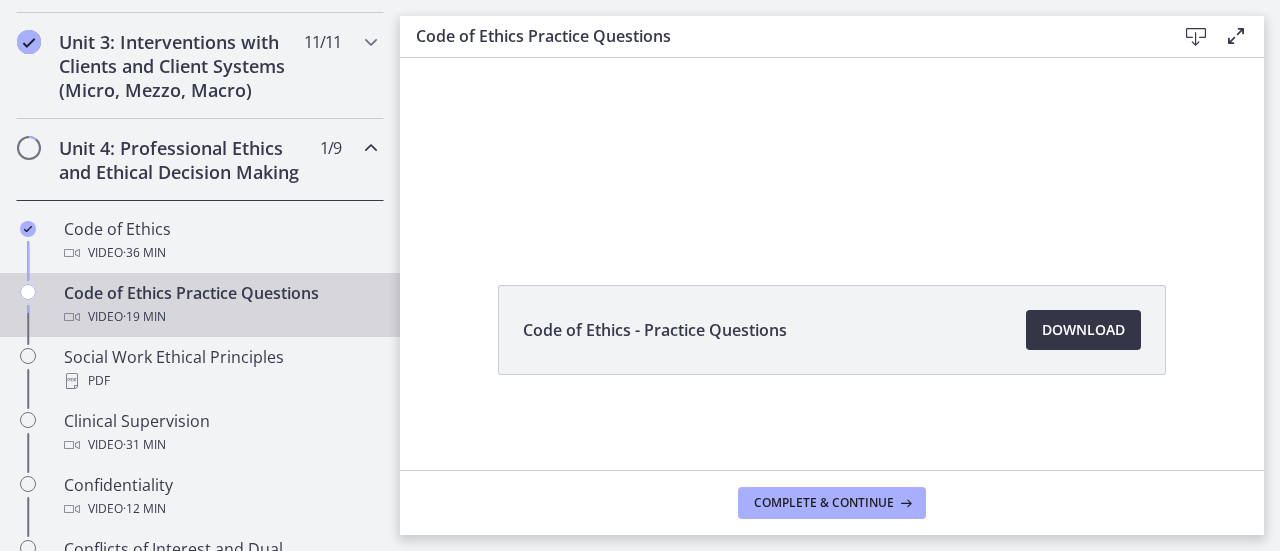click on "Download
Opens in a new window" at bounding box center (1083, 330) 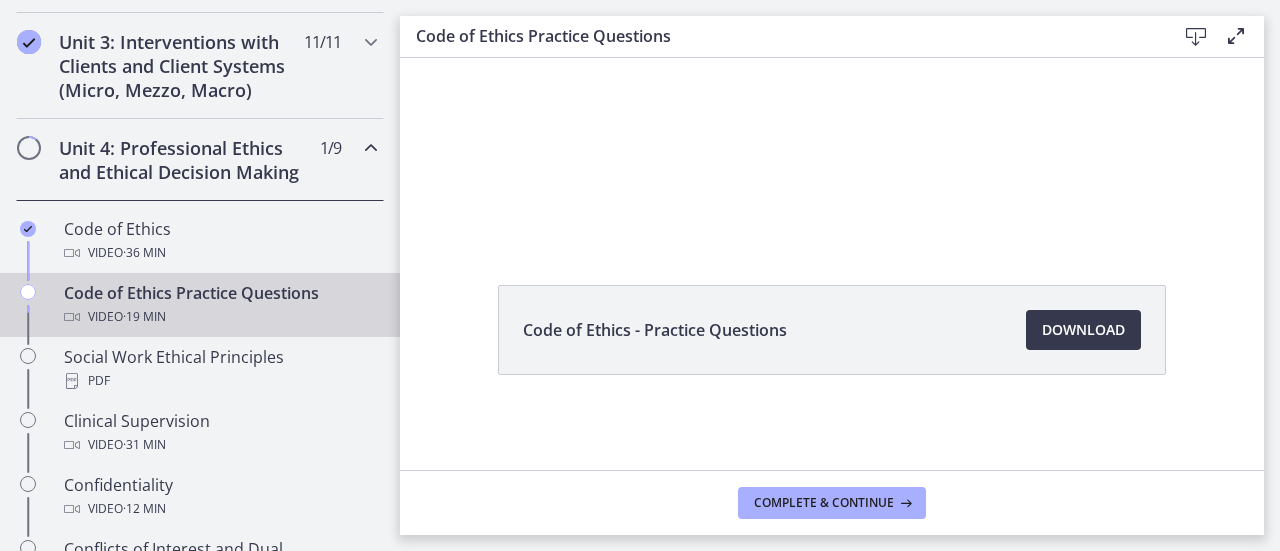 click on "Code of Ethics - Practice Questions" at bounding box center (655, 330) 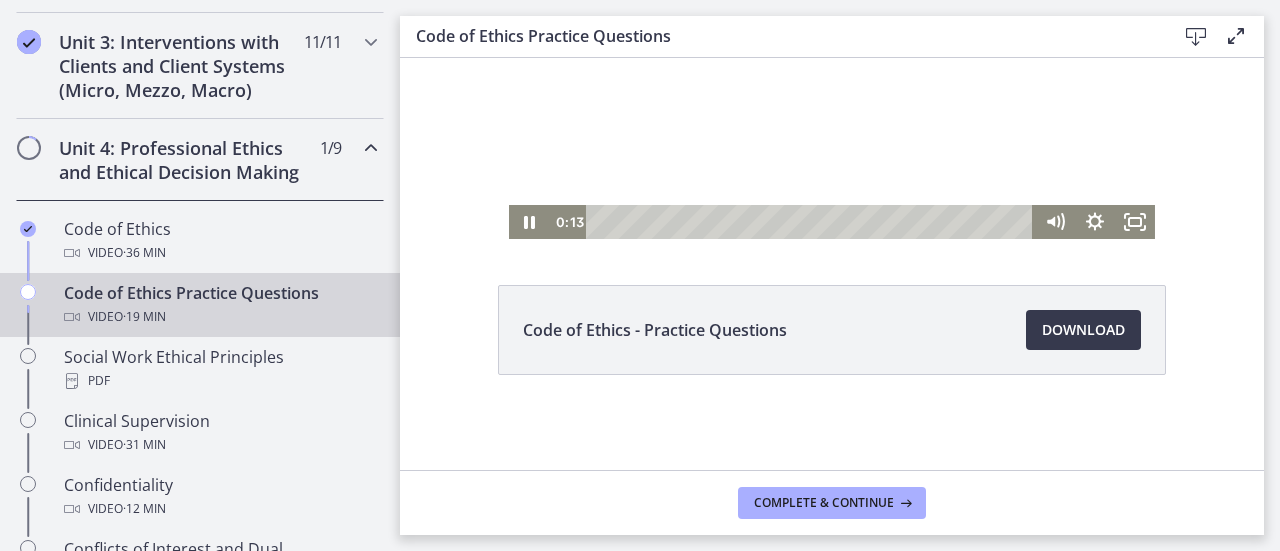 drag, startPoint x: 794, startPoint y: 182, endPoint x: 1184, endPoint y: 178, distance: 390.0205 